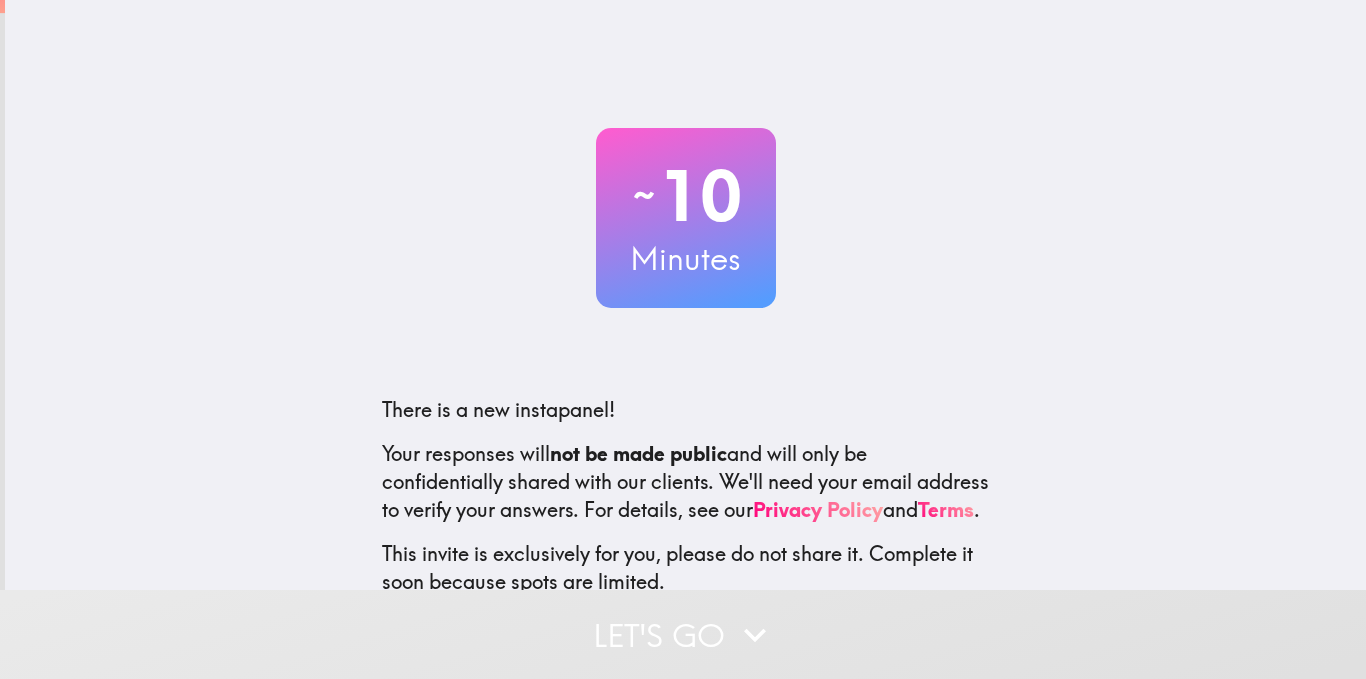 scroll, scrollTop: 0, scrollLeft: 0, axis: both 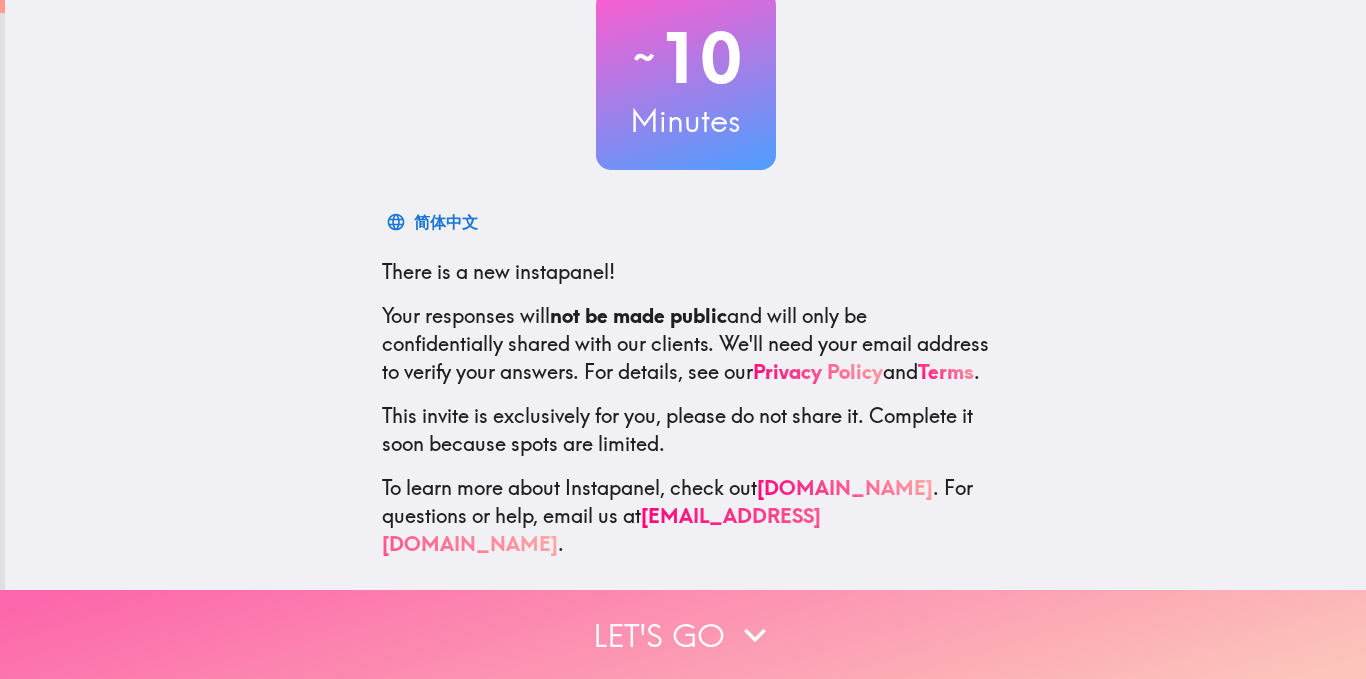 click on "Let's go" at bounding box center (683, 634) 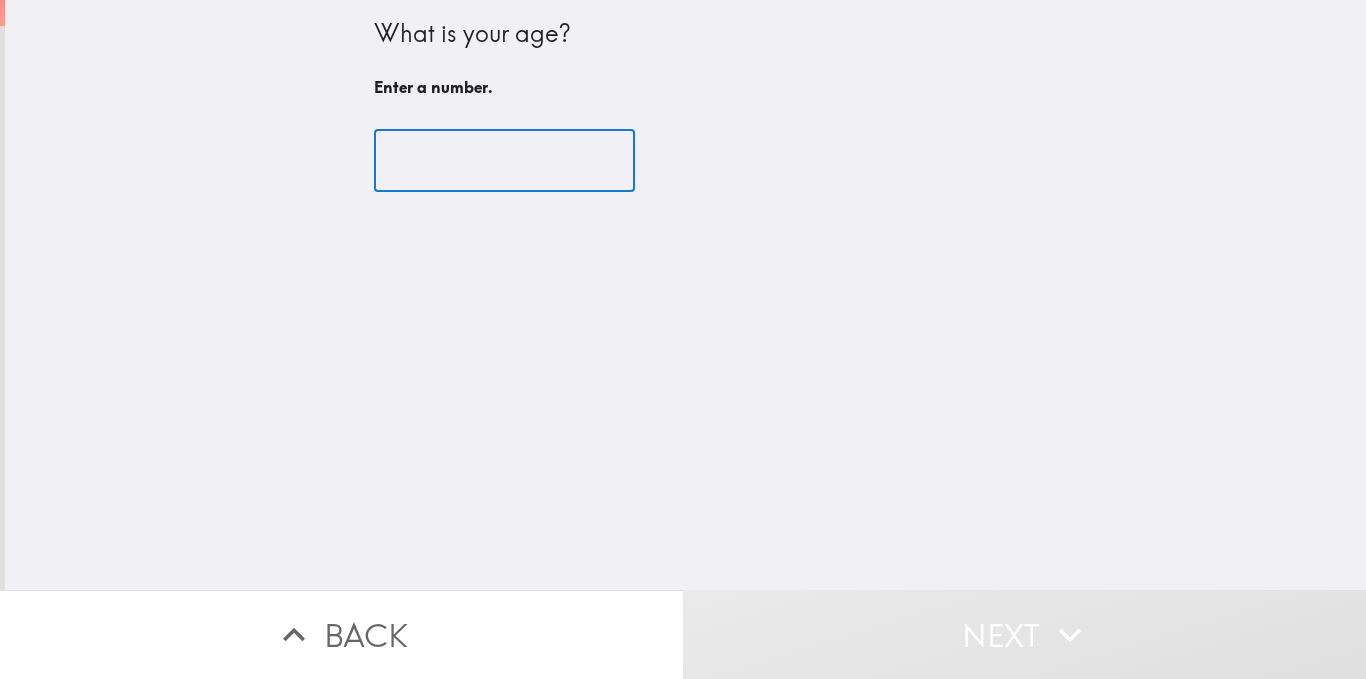 click at bounding box center (504, 161) 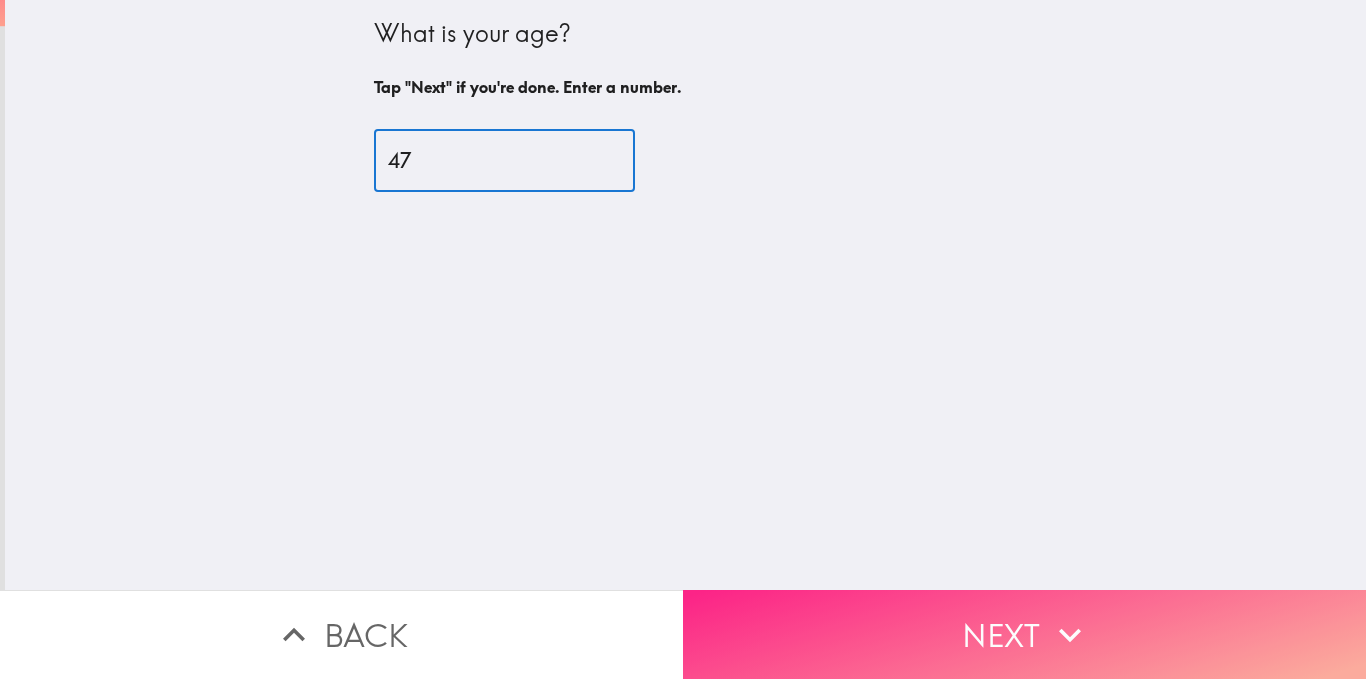 type on "47" 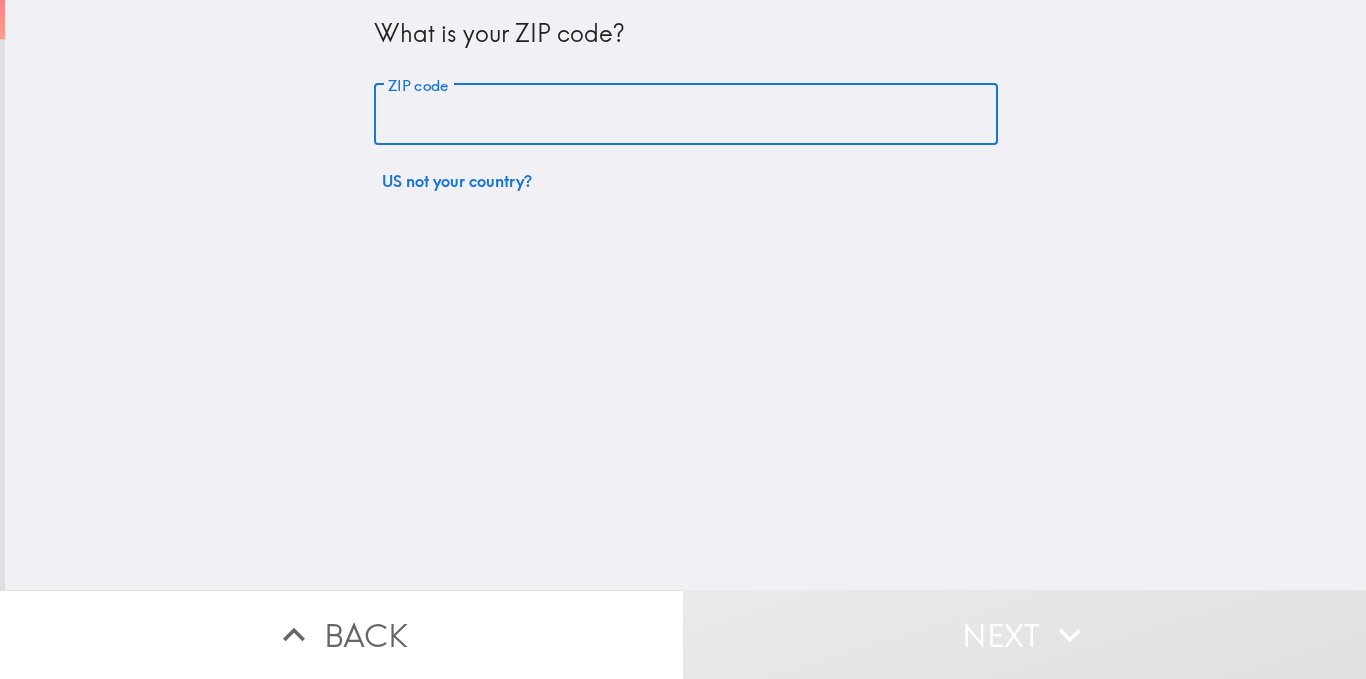 click on "ZIP code" at bounding box center (686, 115) 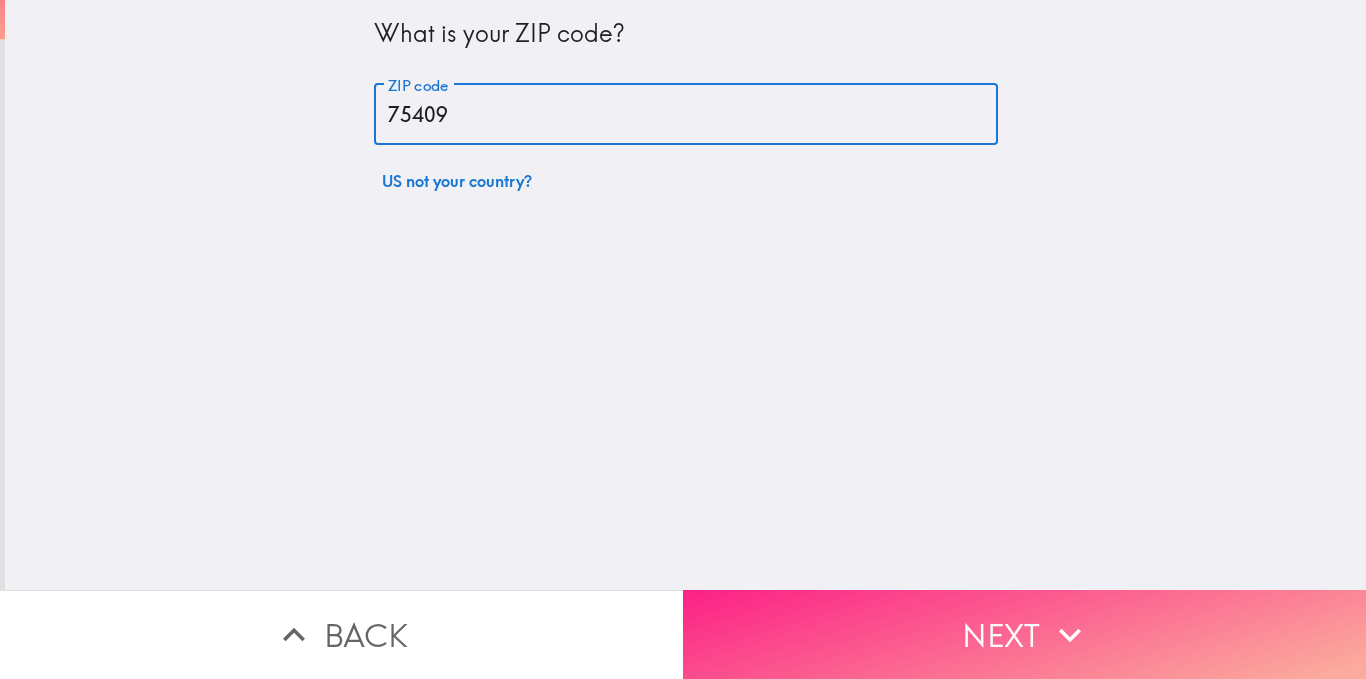 type on "75409" 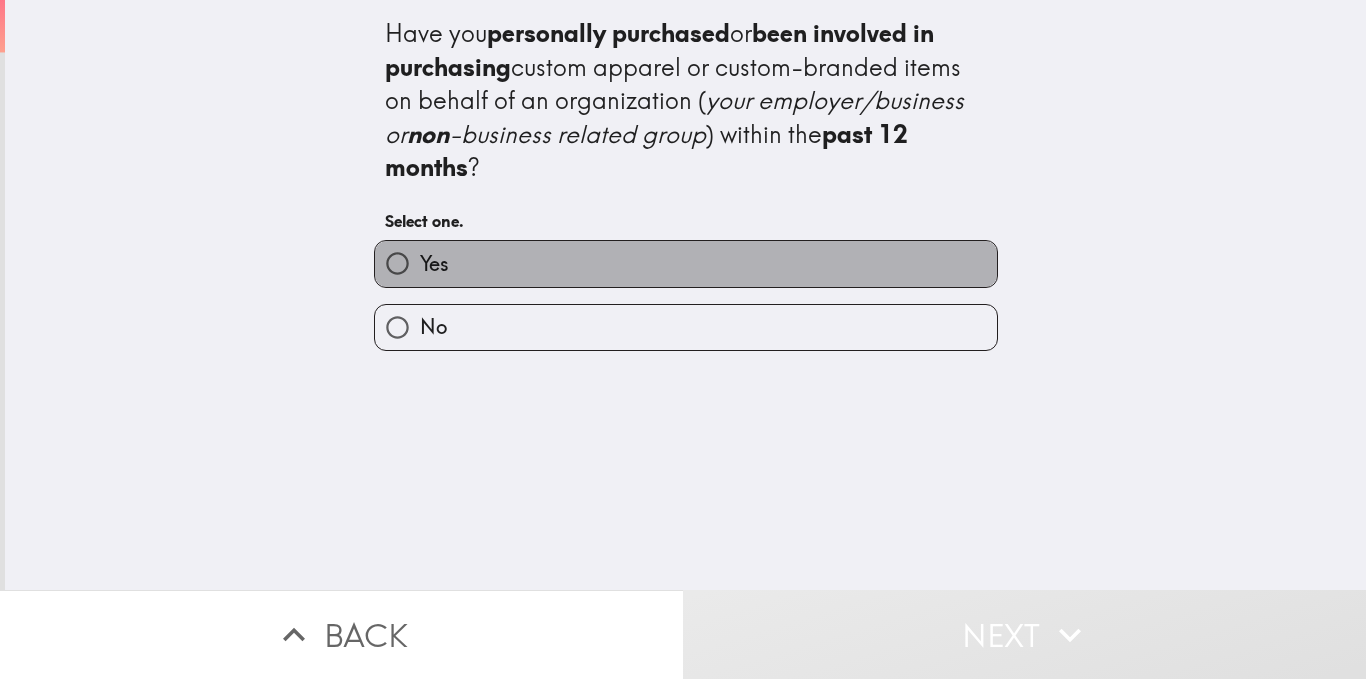 click on "Yes" at bounding box center [686, 263] 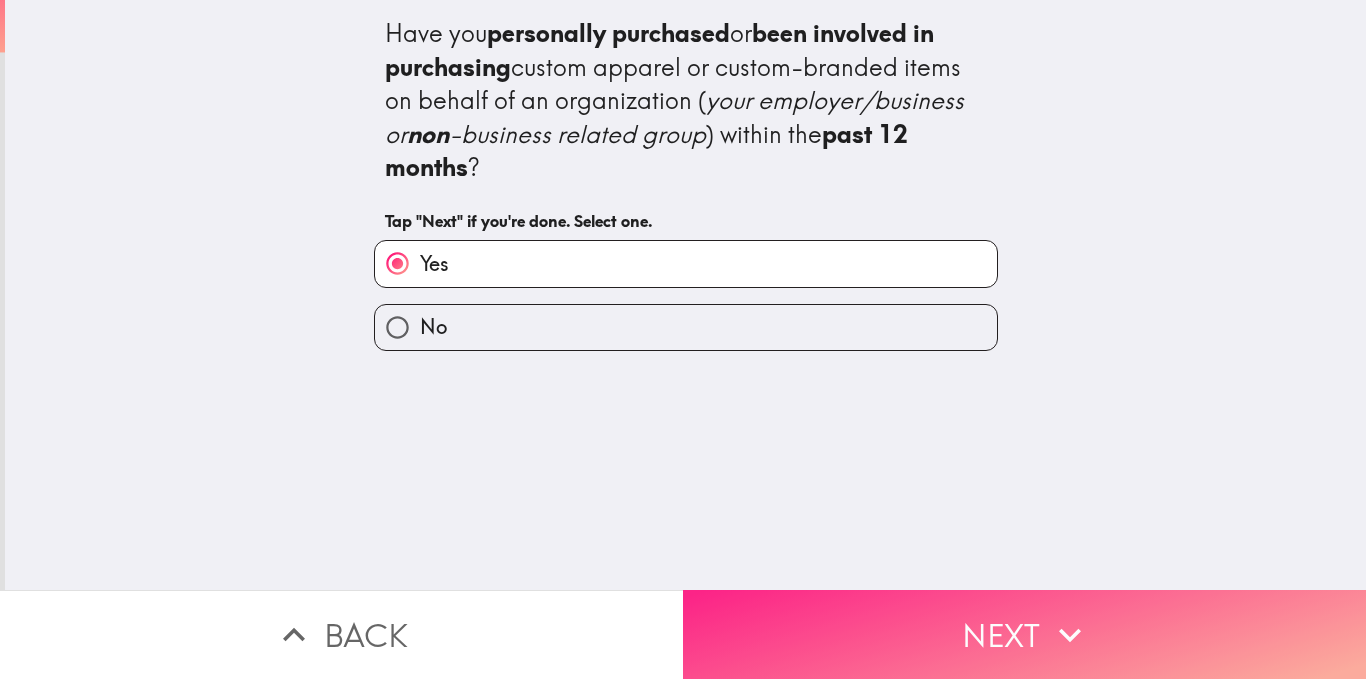 click on "Next" at bounding box center [1024, 634] 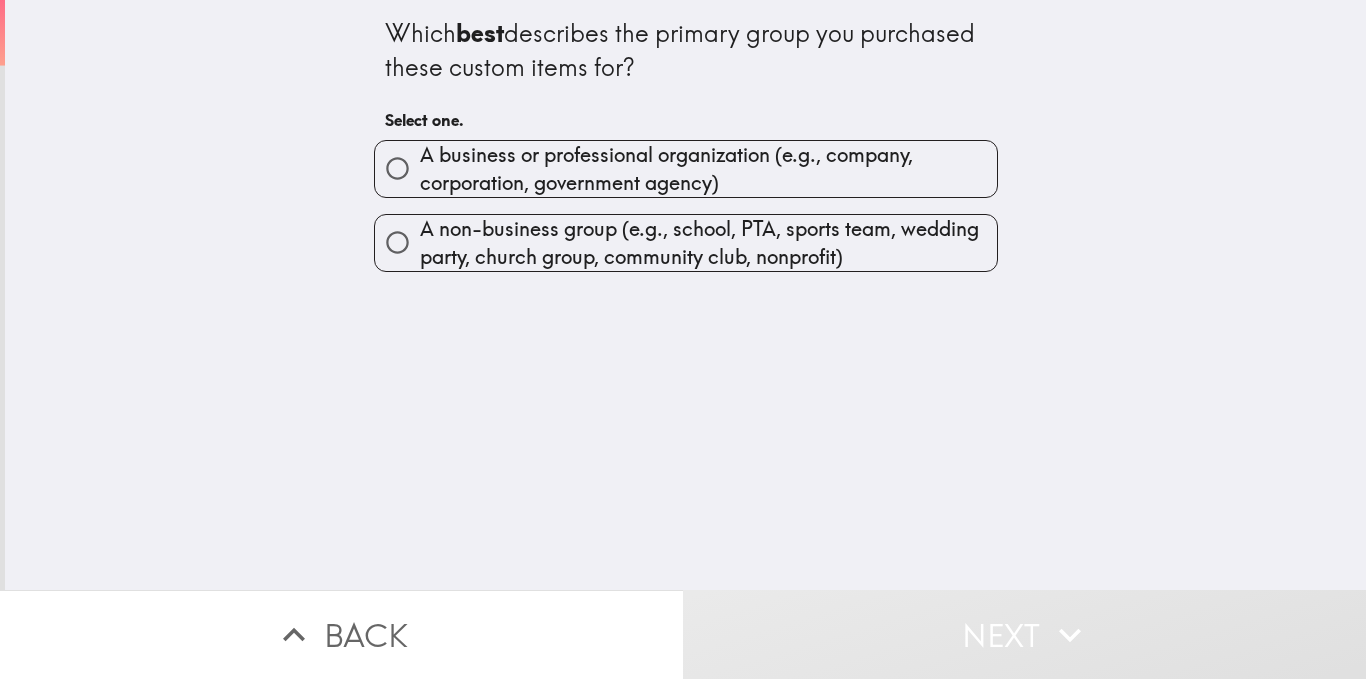 click on "A business or professional organization (e.g., company, corporation, government agency)" at bounding box center (708, 169) 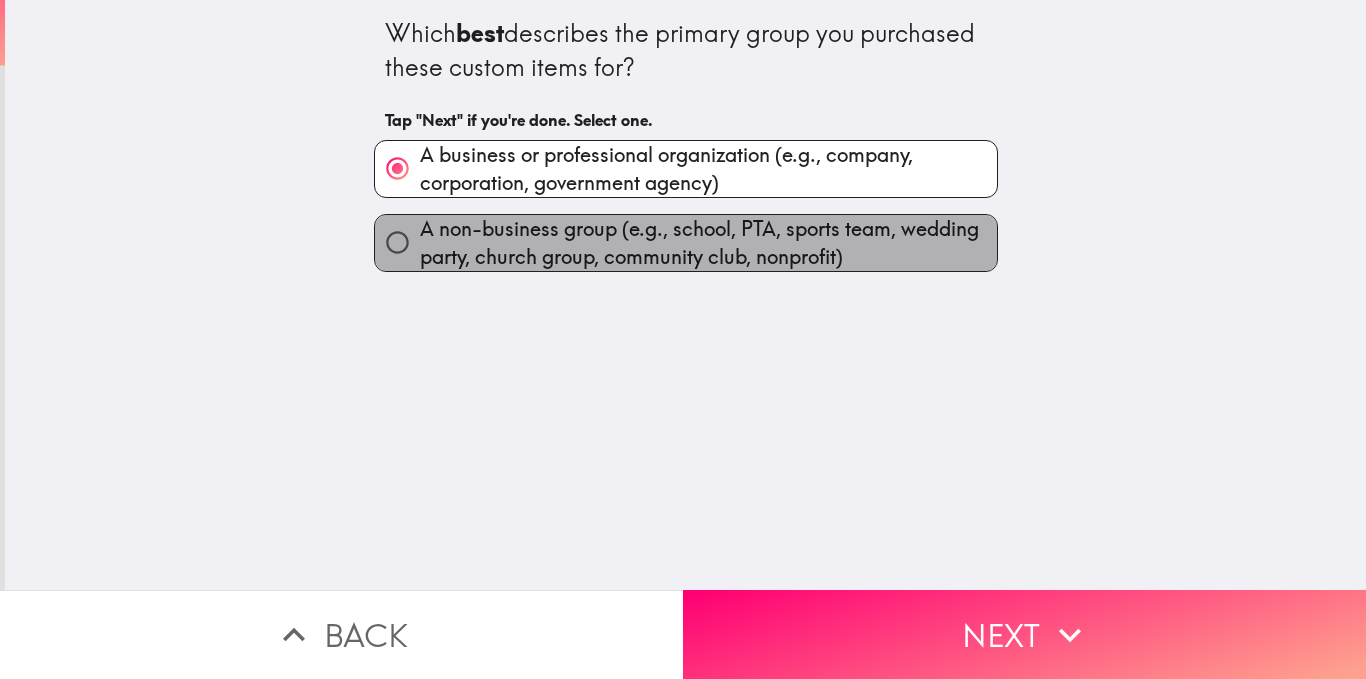 click on "A non-business group (e.g., school, PTA, sports team, wedding party, church group, community club, nonprofit)" at bounding box center (708, 243) 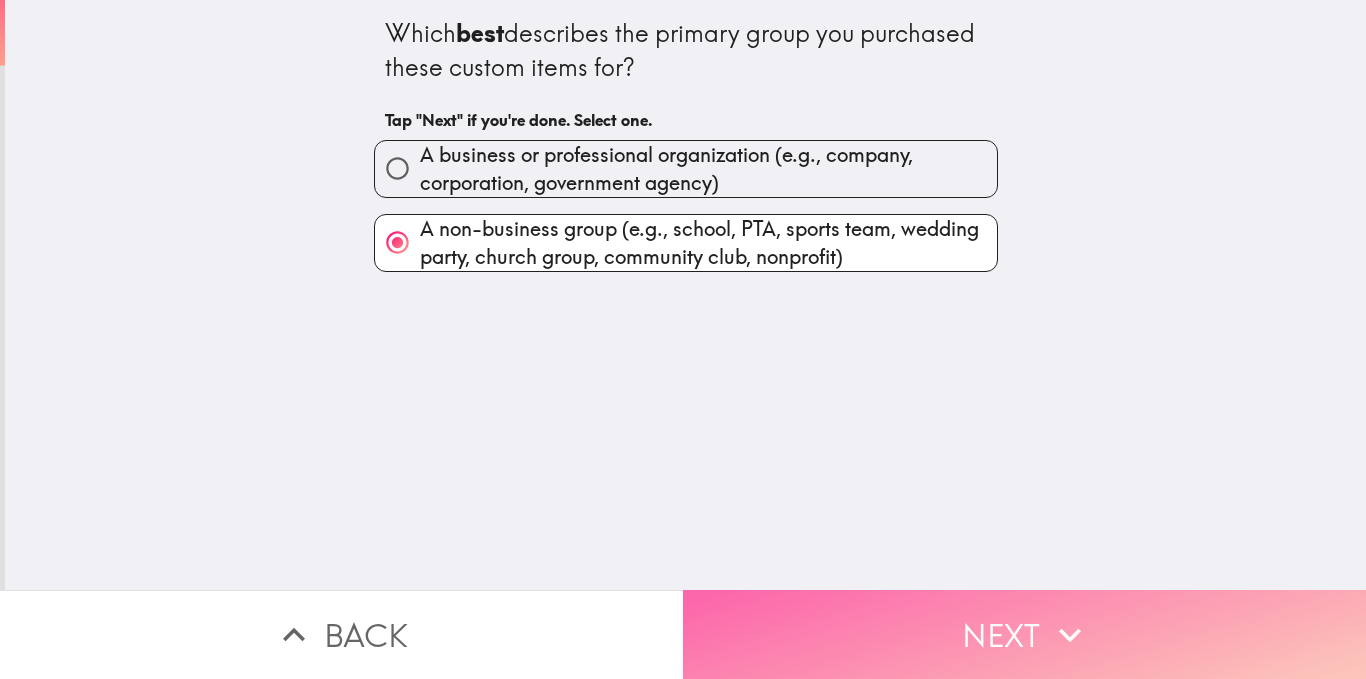 click on "Next" at bounding box center (1024, 634) 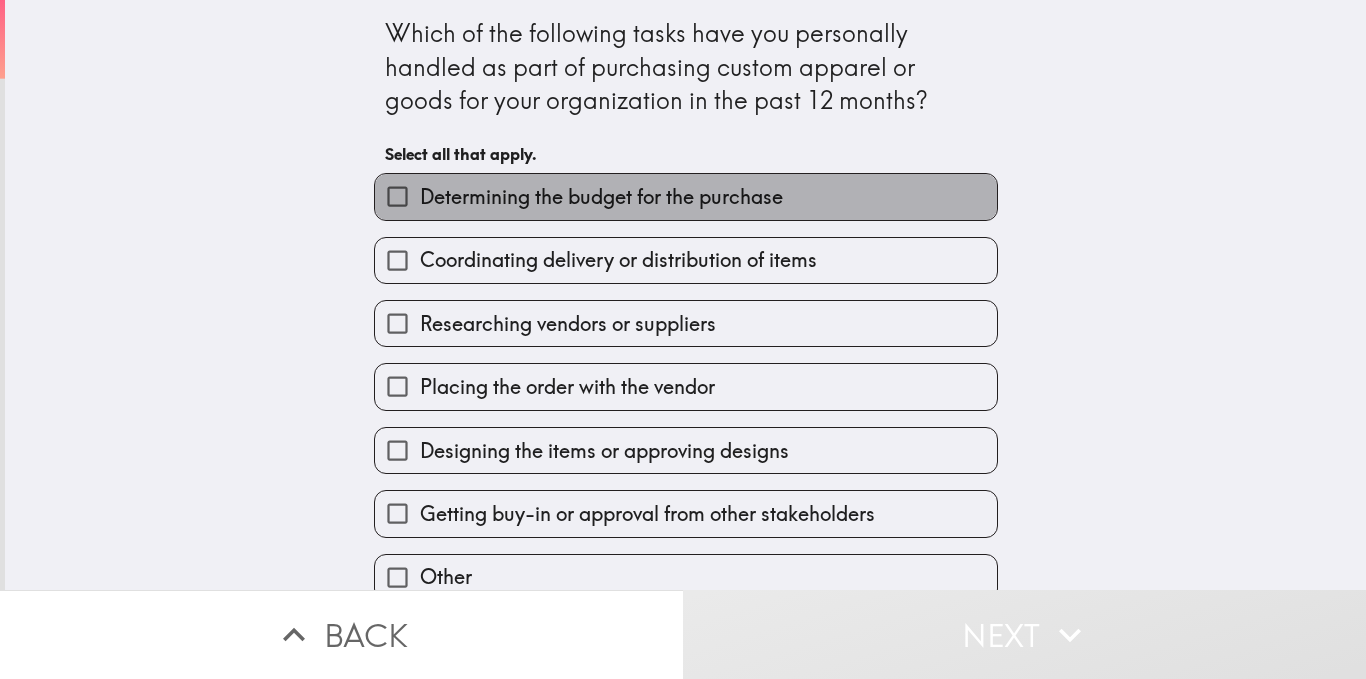 click on "Determining the budget for the purchase" at bounding box center [601, 197] 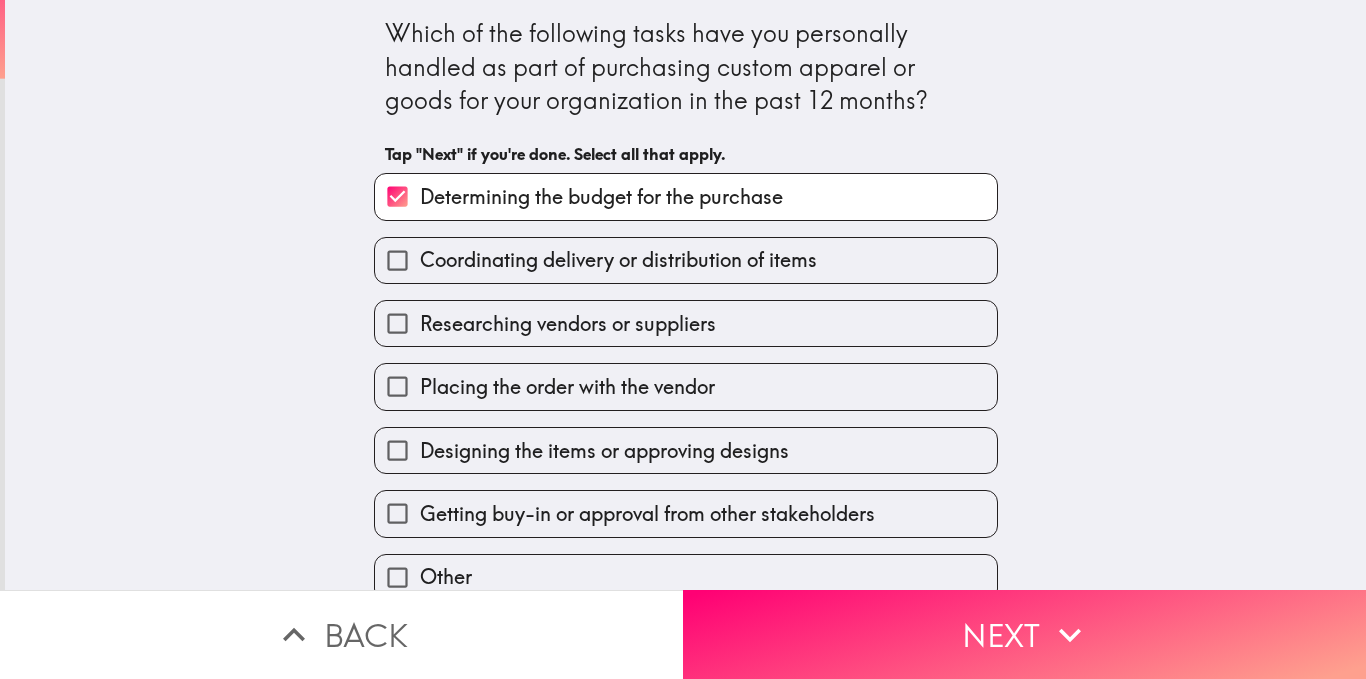 click on "Researching vendors or suppliers" at bounding box center (568, 324) 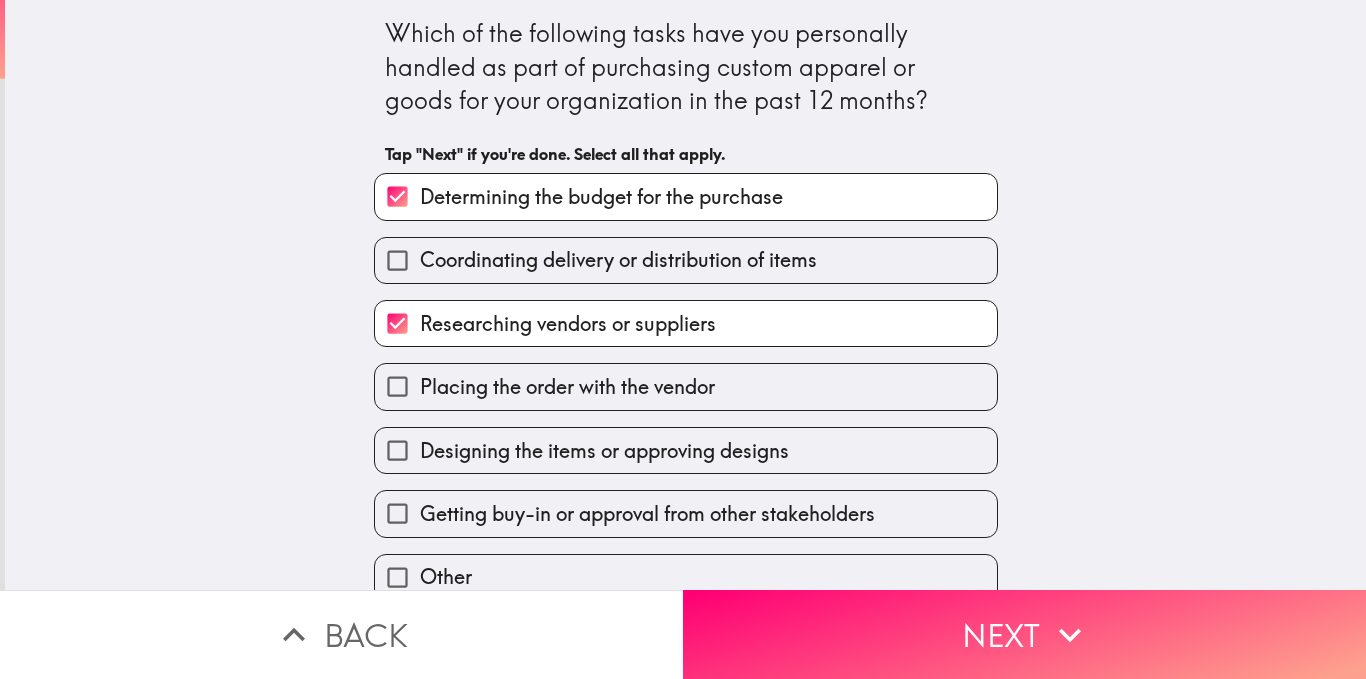 click on "Designing the items or approving designs" at bounding box center (604, 451) 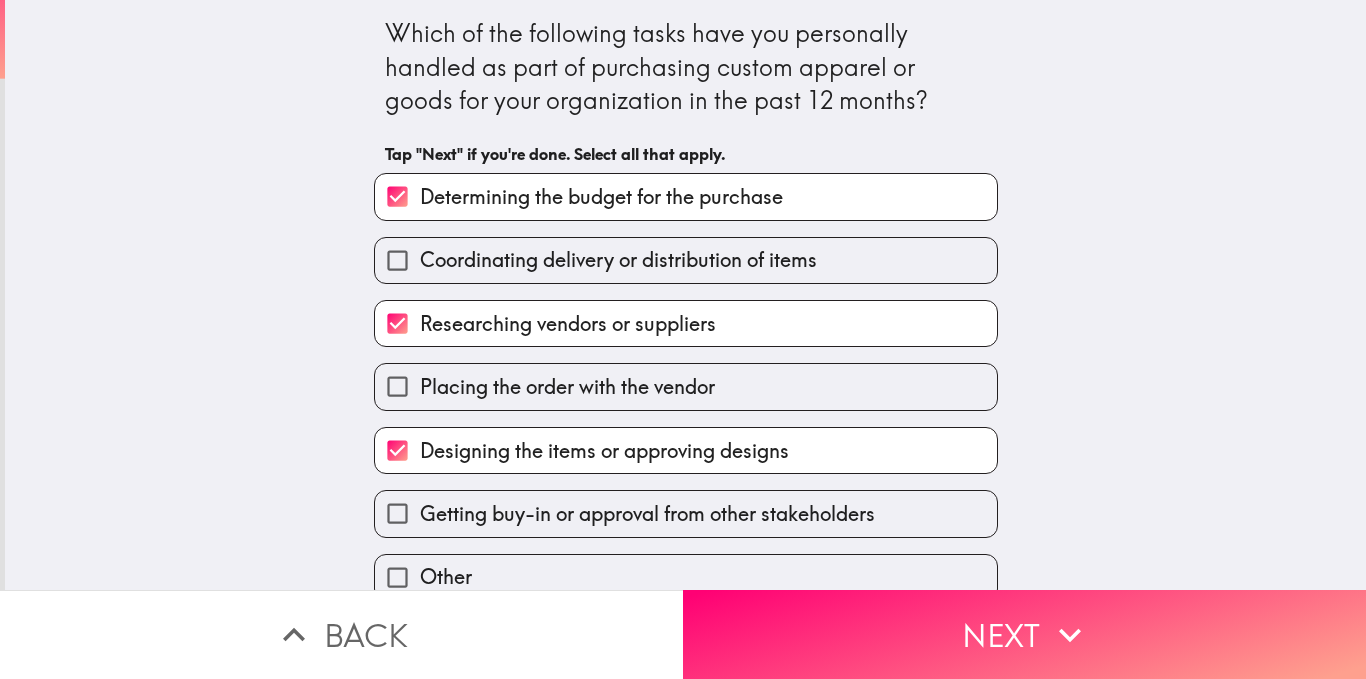 click on "Getting buy-in or approval from other stakeholders" at bounding box center (647, 514) 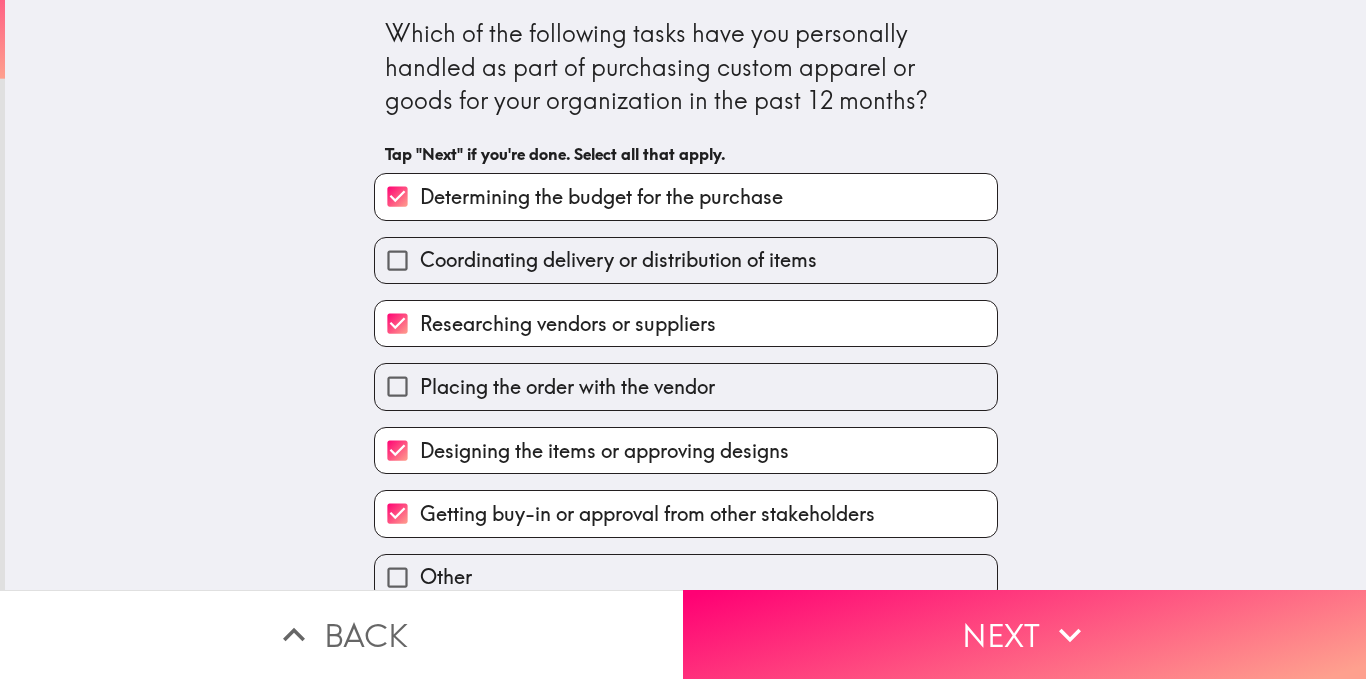click on "Coordinating delivery or distribution of items" at bounding box center [618, 260] 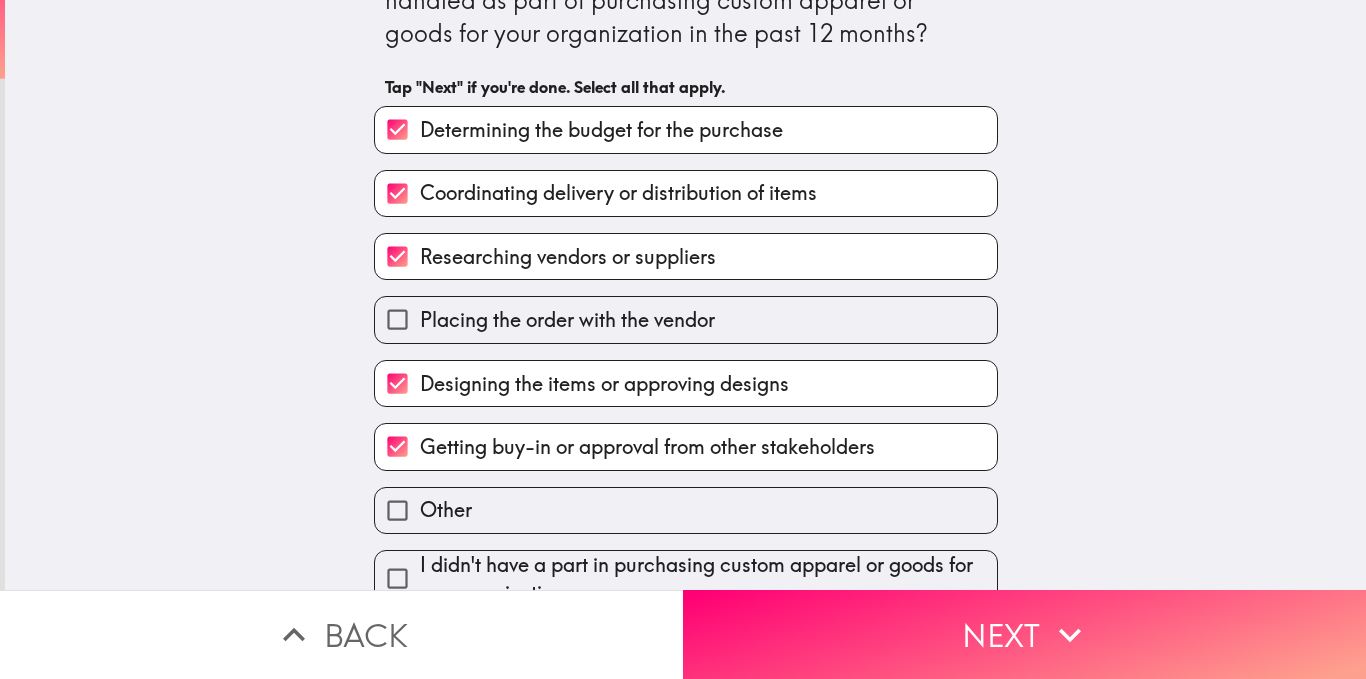 scroll, scrollTop: 100, scrollLeft: 0, axis: vertical 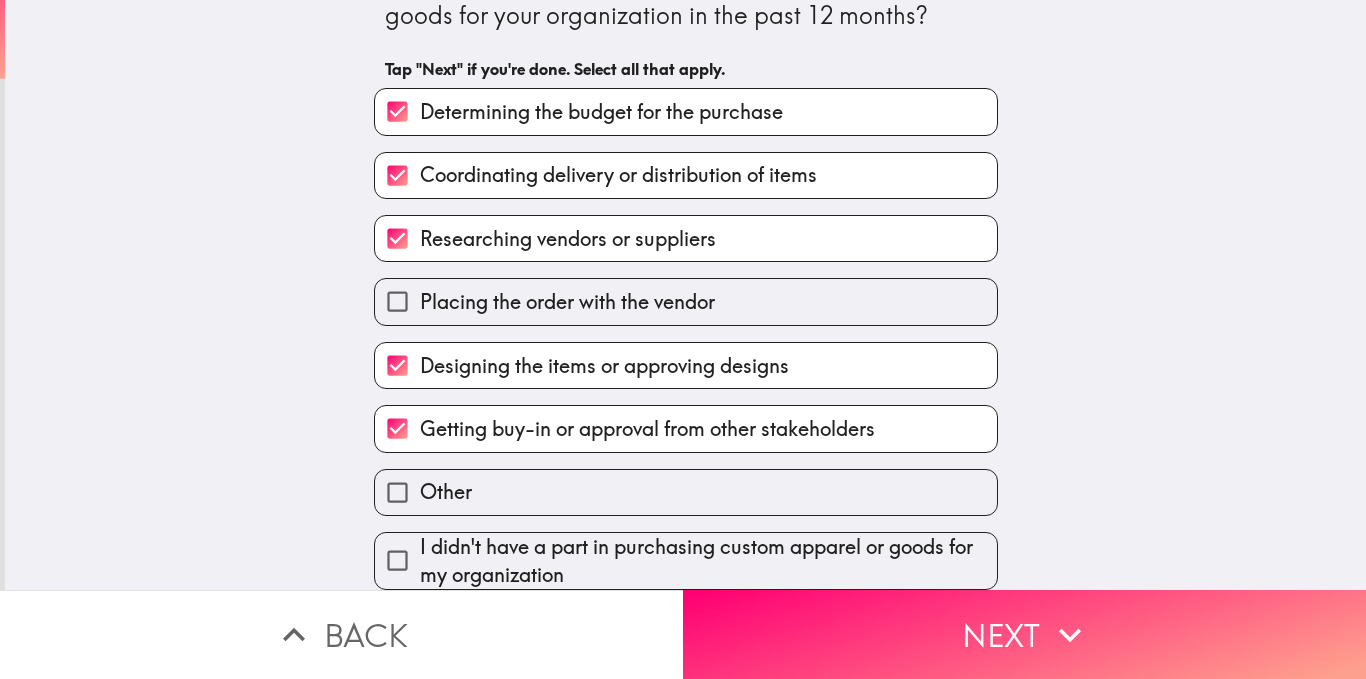 click on "Next" at bounding box center (1024, 634) 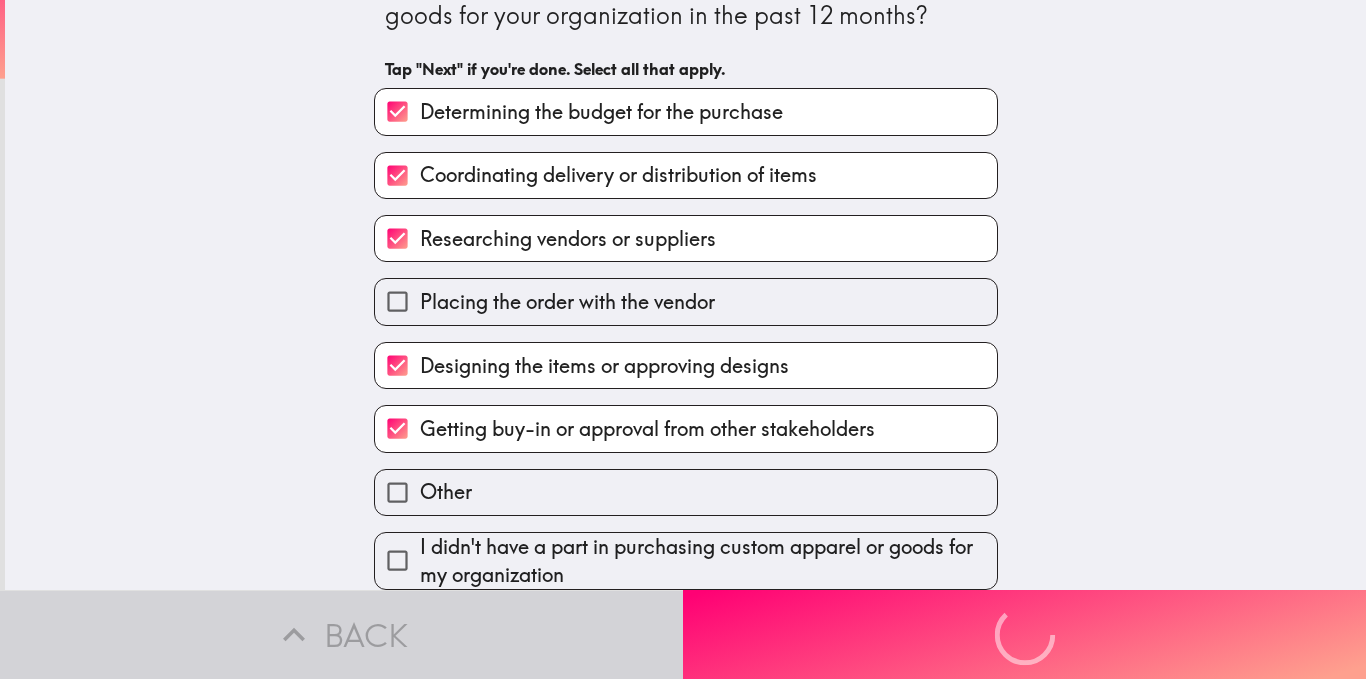 scroll, scrollTop: 0, scrollLeft: 0, axis: both 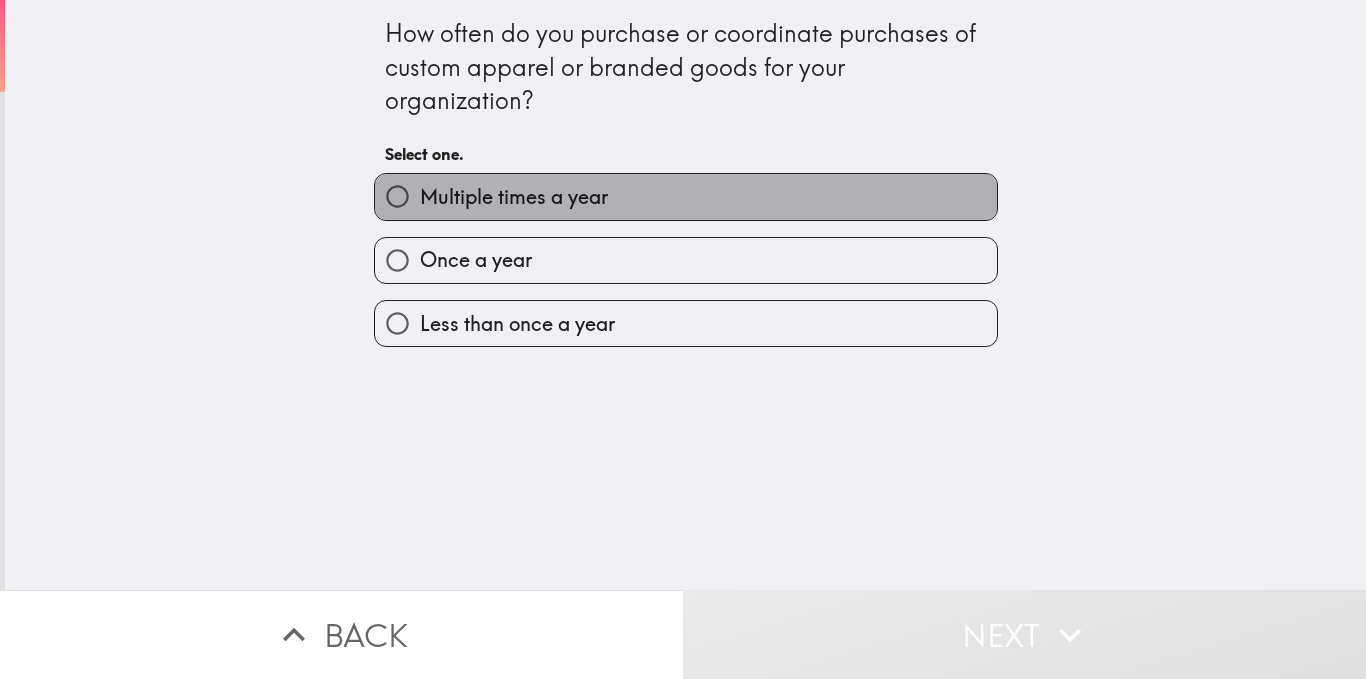 click on "Multiple times a year" at bounding box center [514, 197] 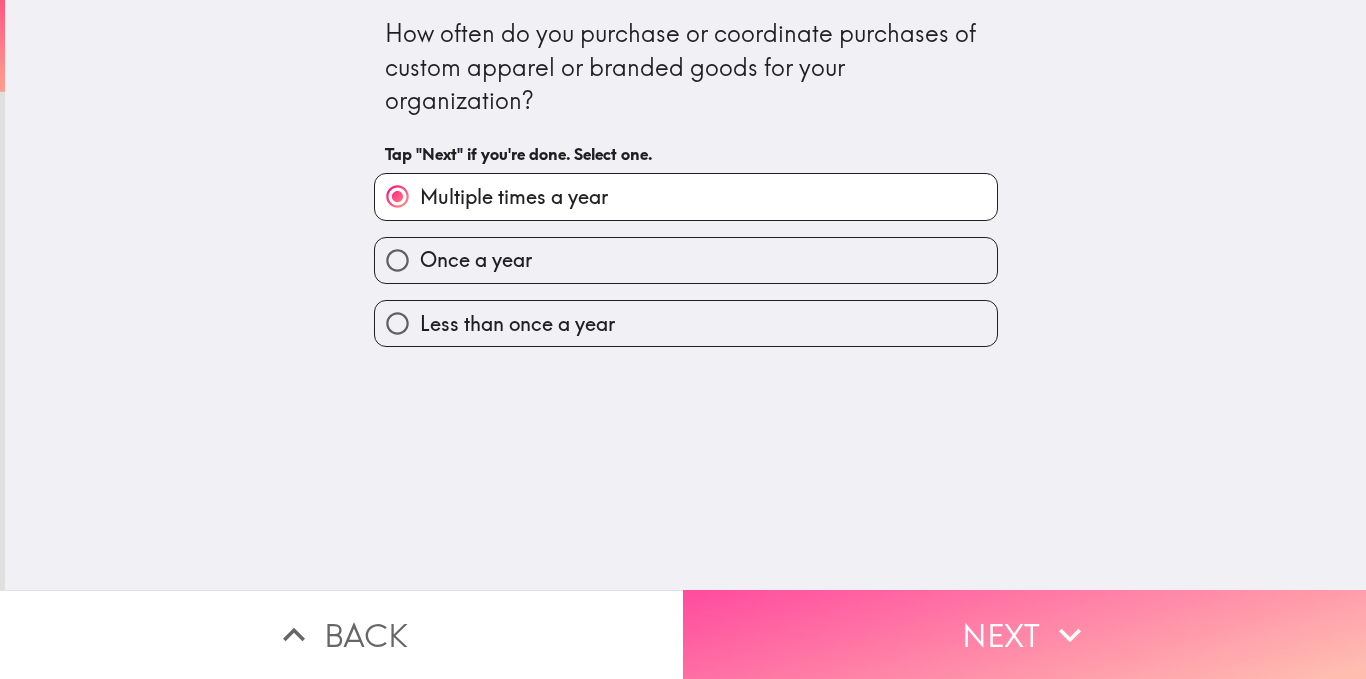 click on "Next" at bounding box center (1024, 634) 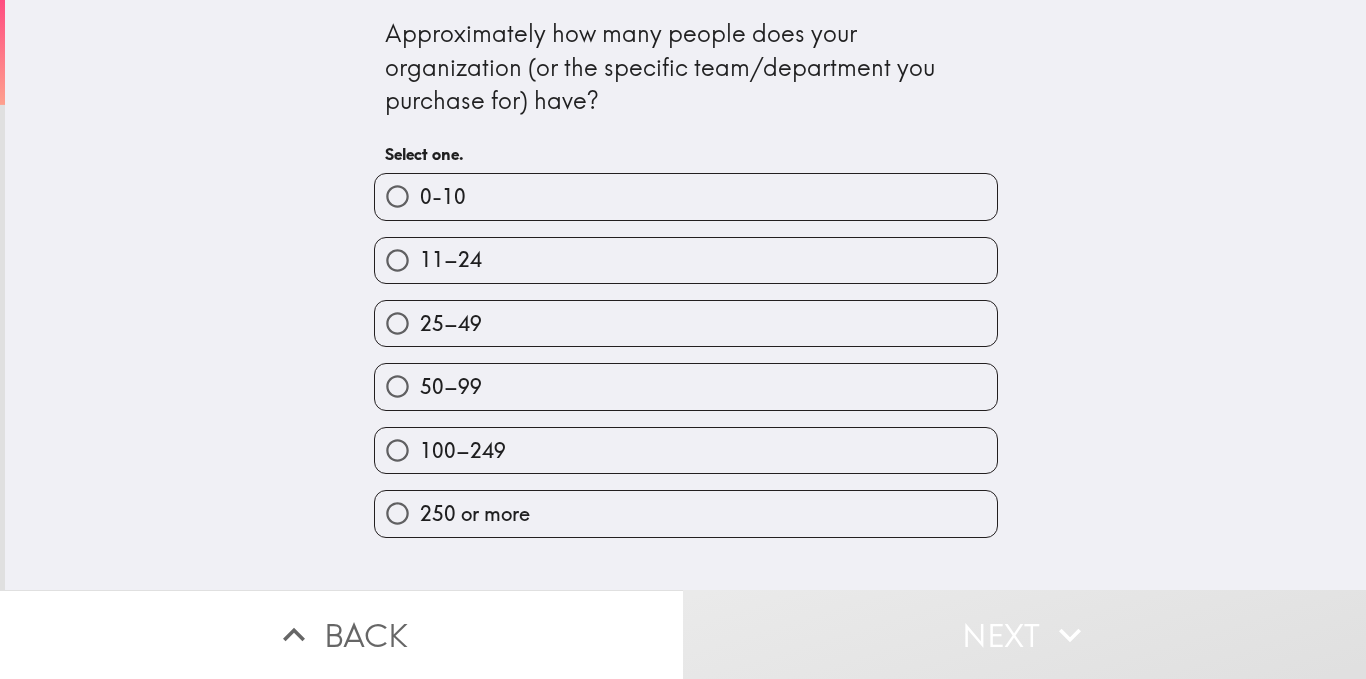 click on "250 or more" at bounding box center [475, 514] 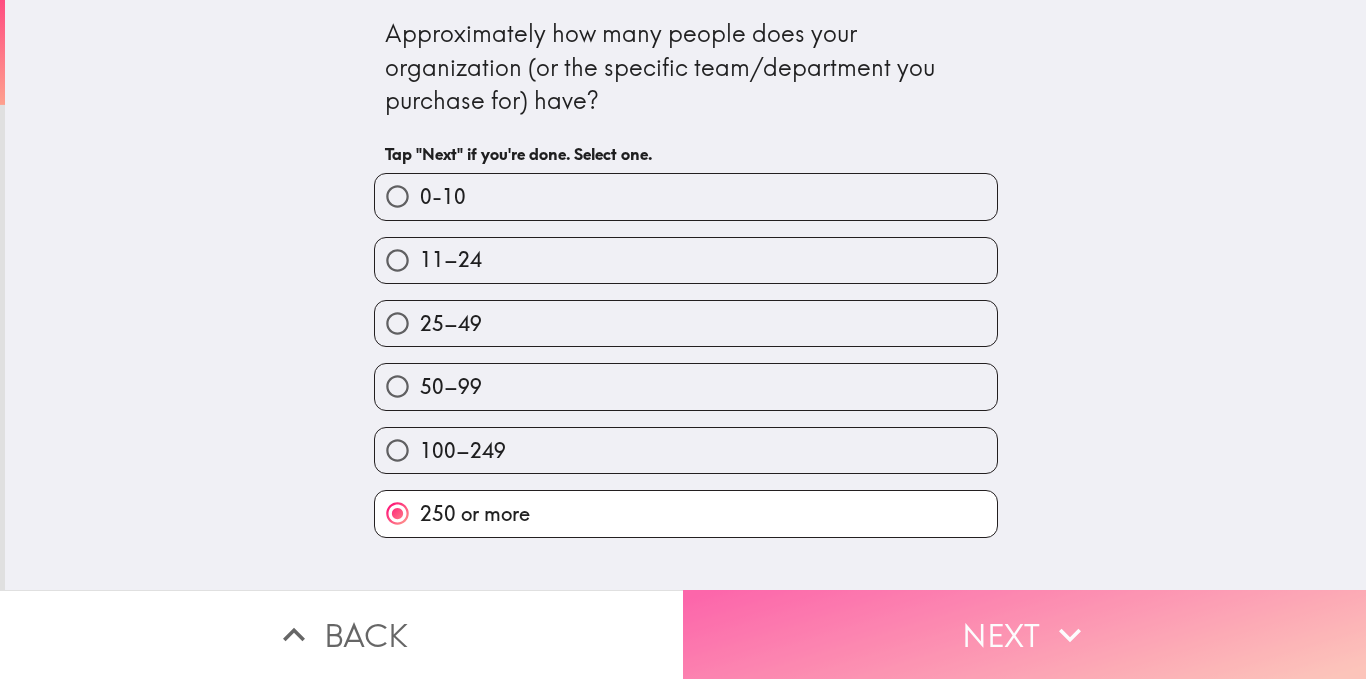 click on "Next" at bounding box center [1024, 634] 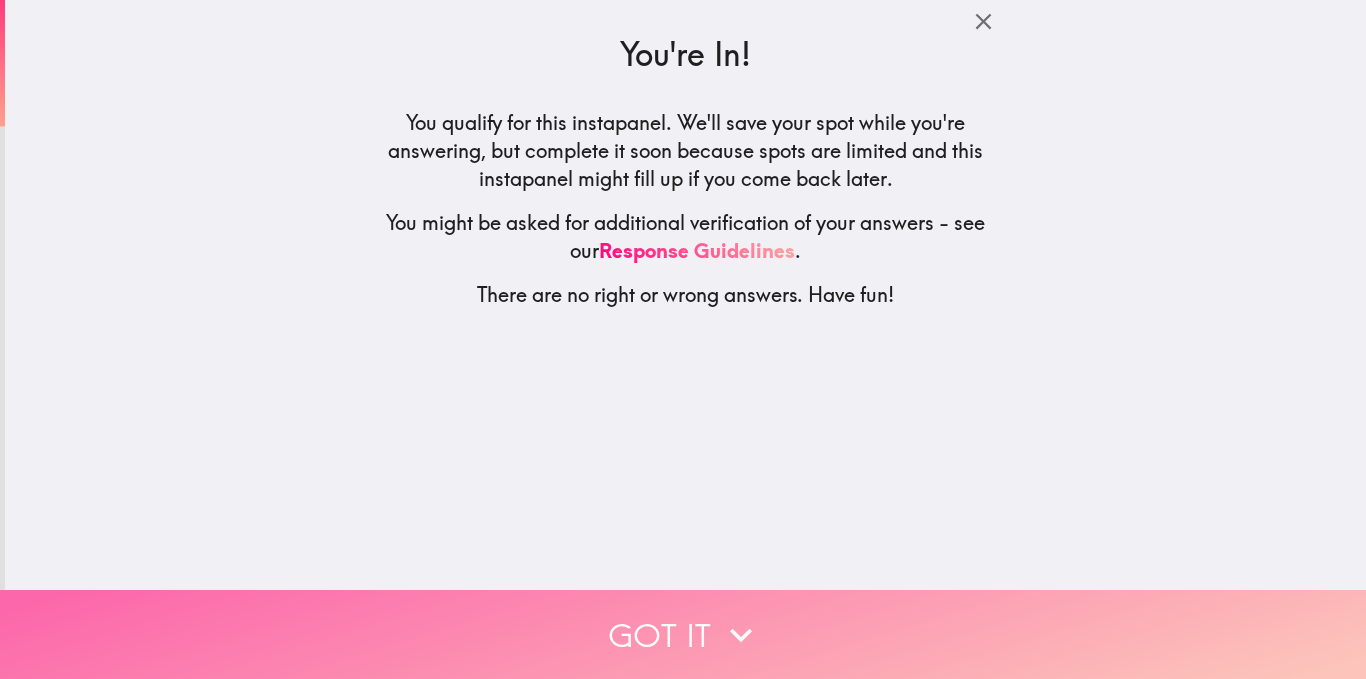 click 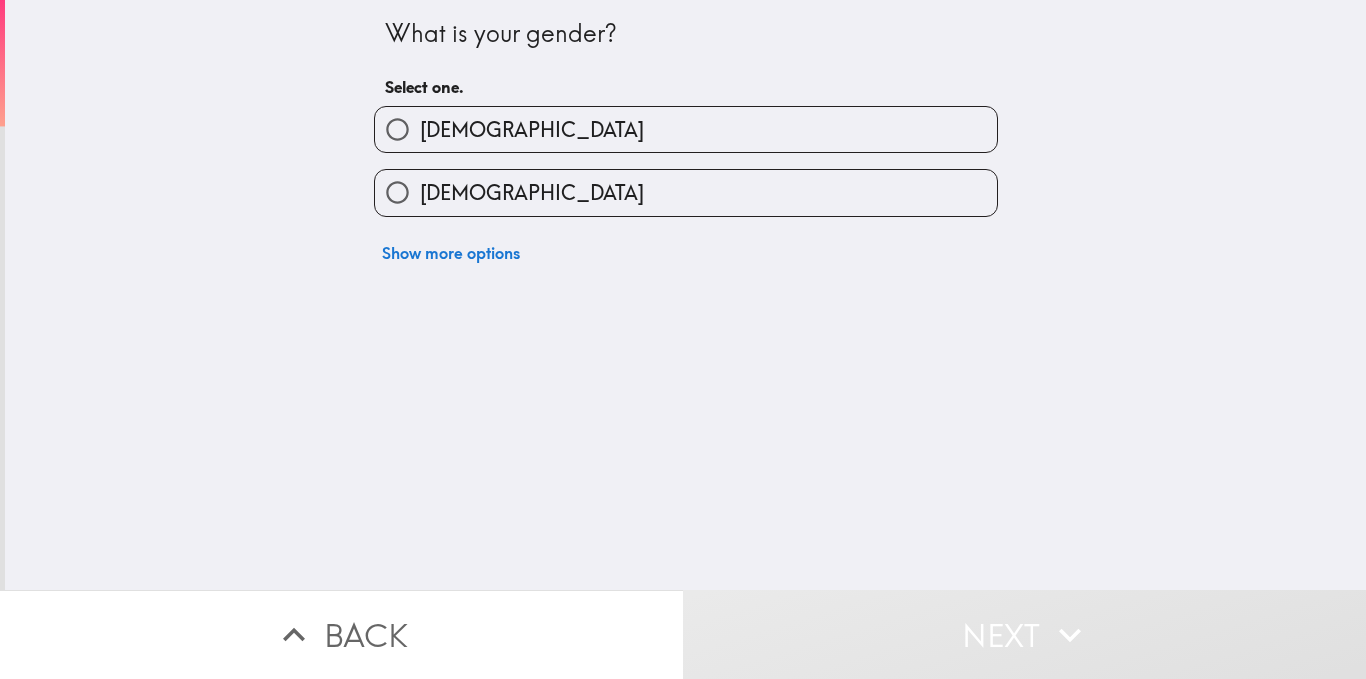 click on "[DEMOGRAPHIC_DATA]" at bounding box center (532, 193) 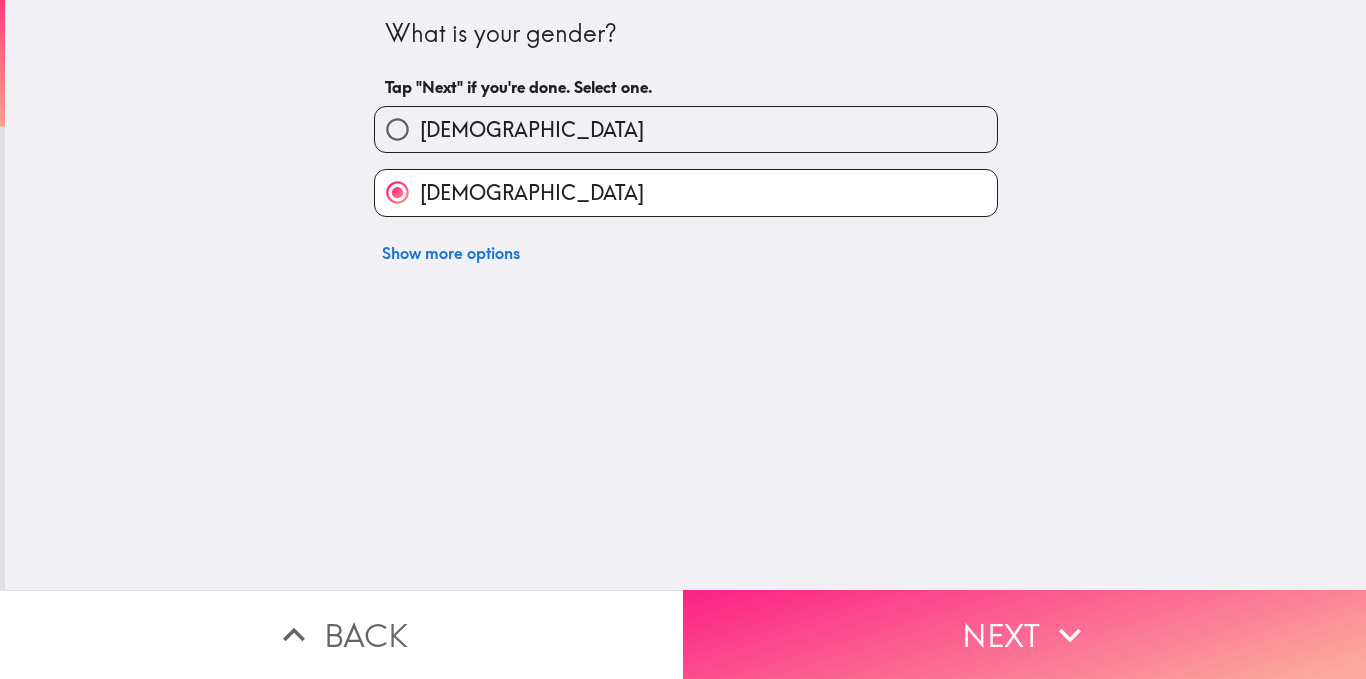 click on "Next" at bounding box center (1024, 634) 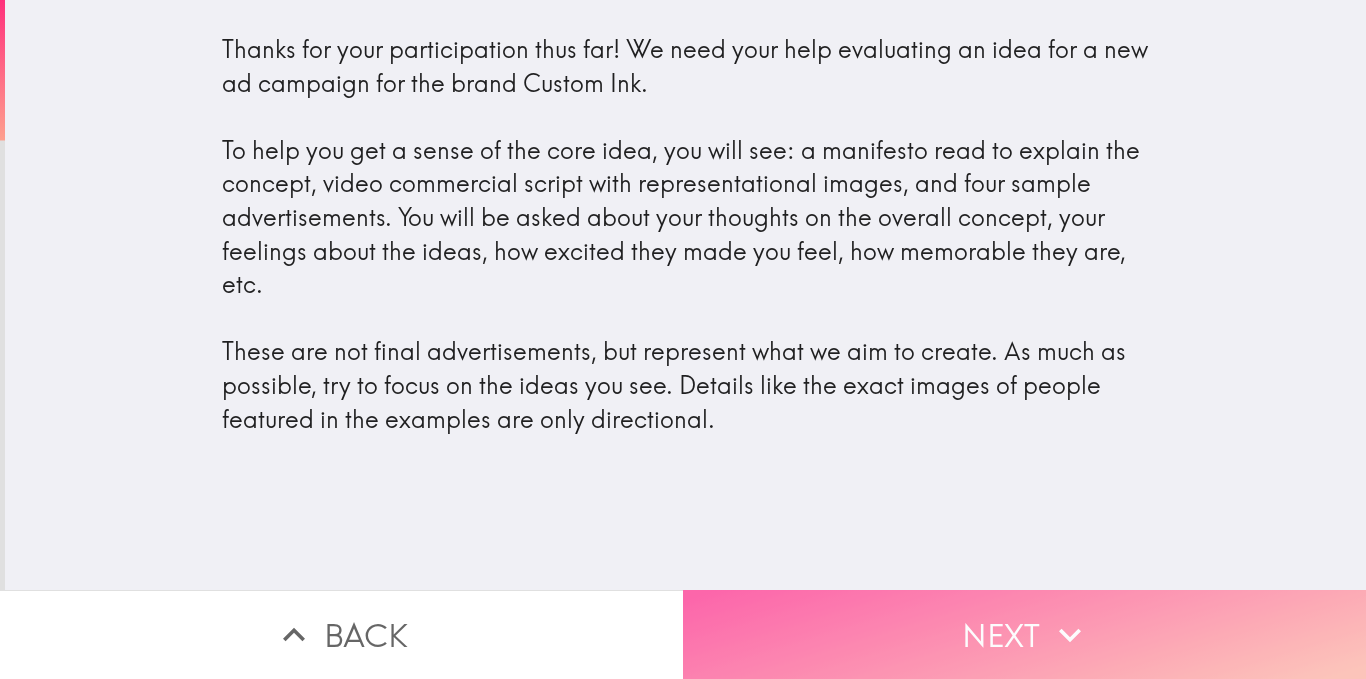 click on "Next" at bounding box center (1024, 634) 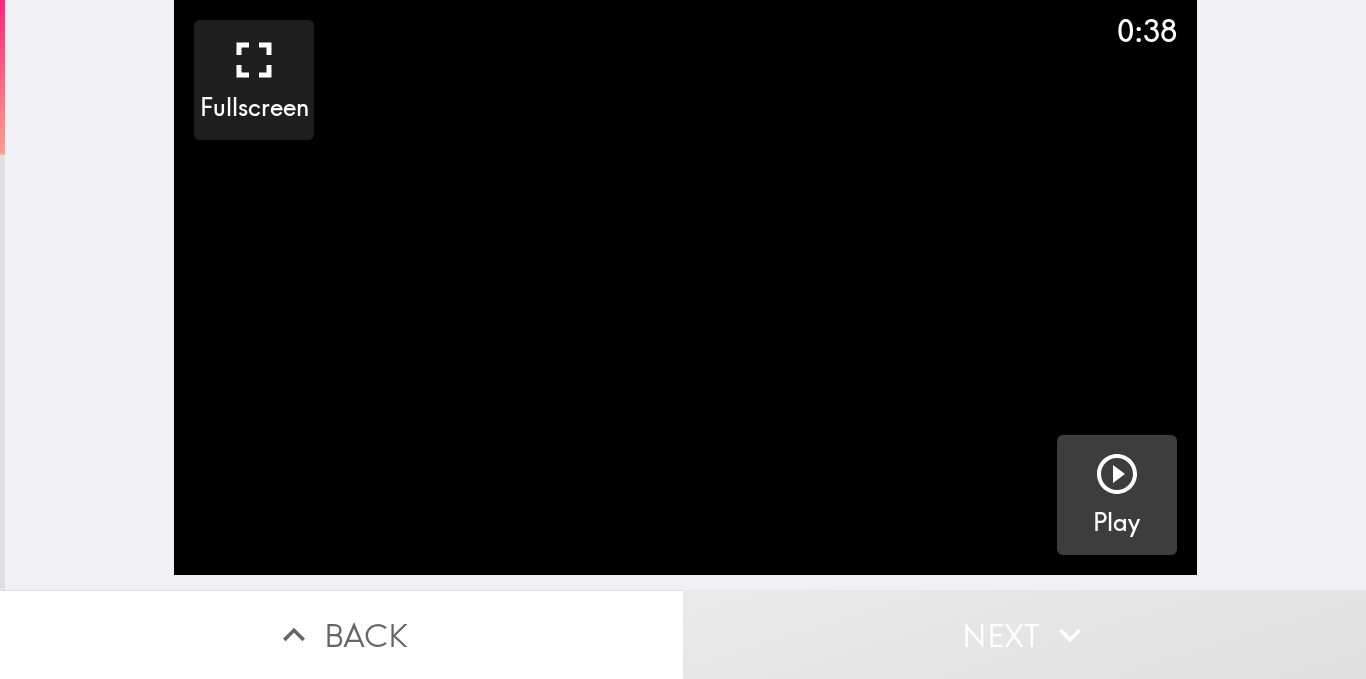 click 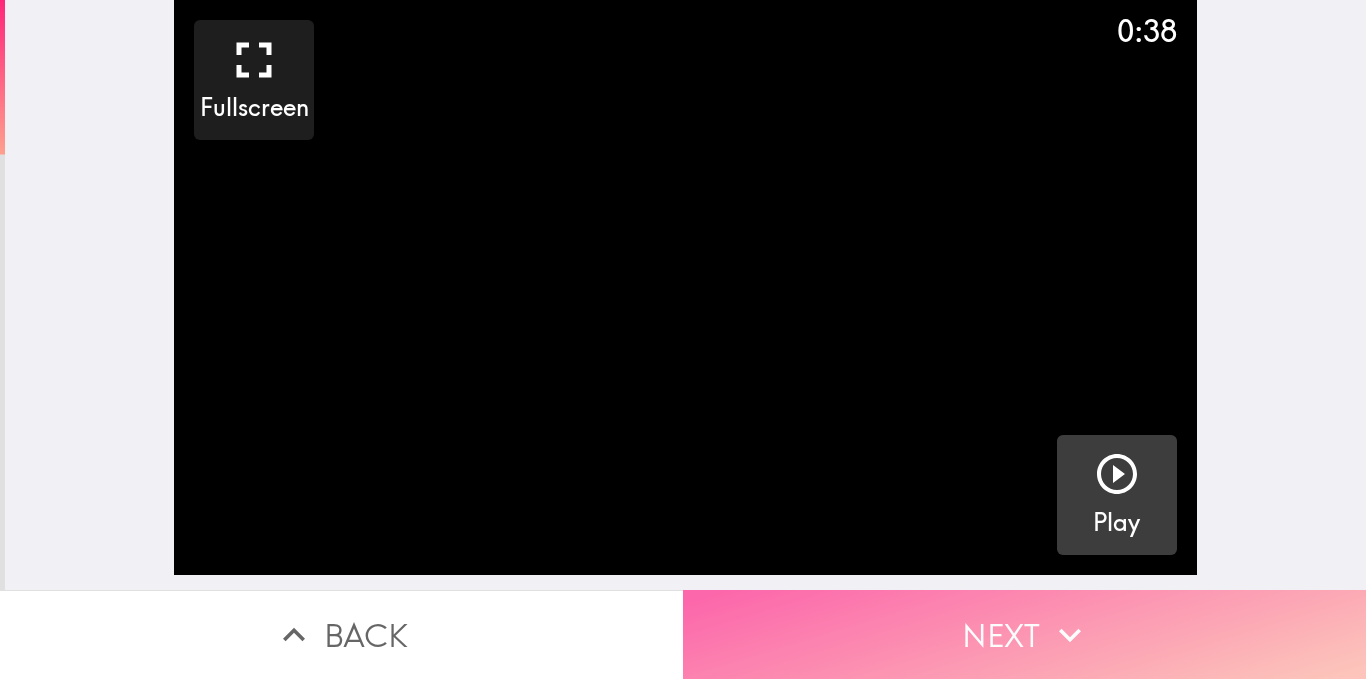 click on "Next" at bounding box center [1024, 634] 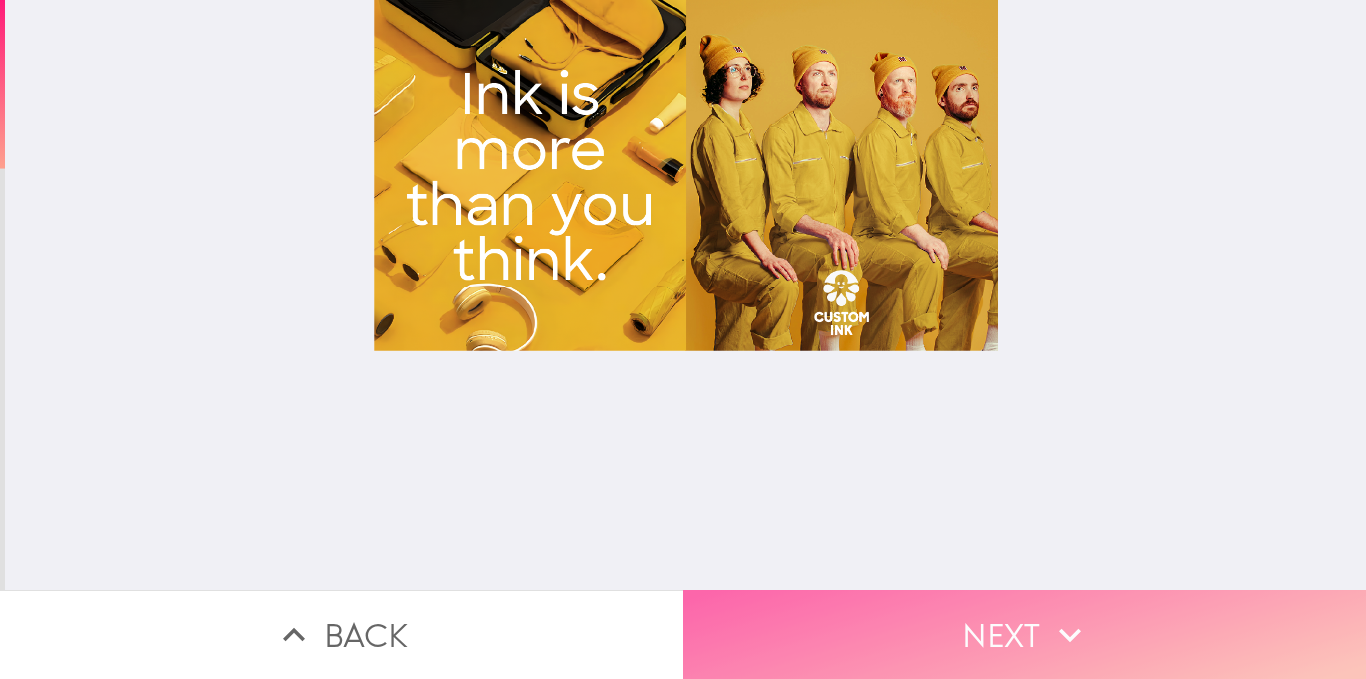 click on "Next" at bounding box center (1024, 634) 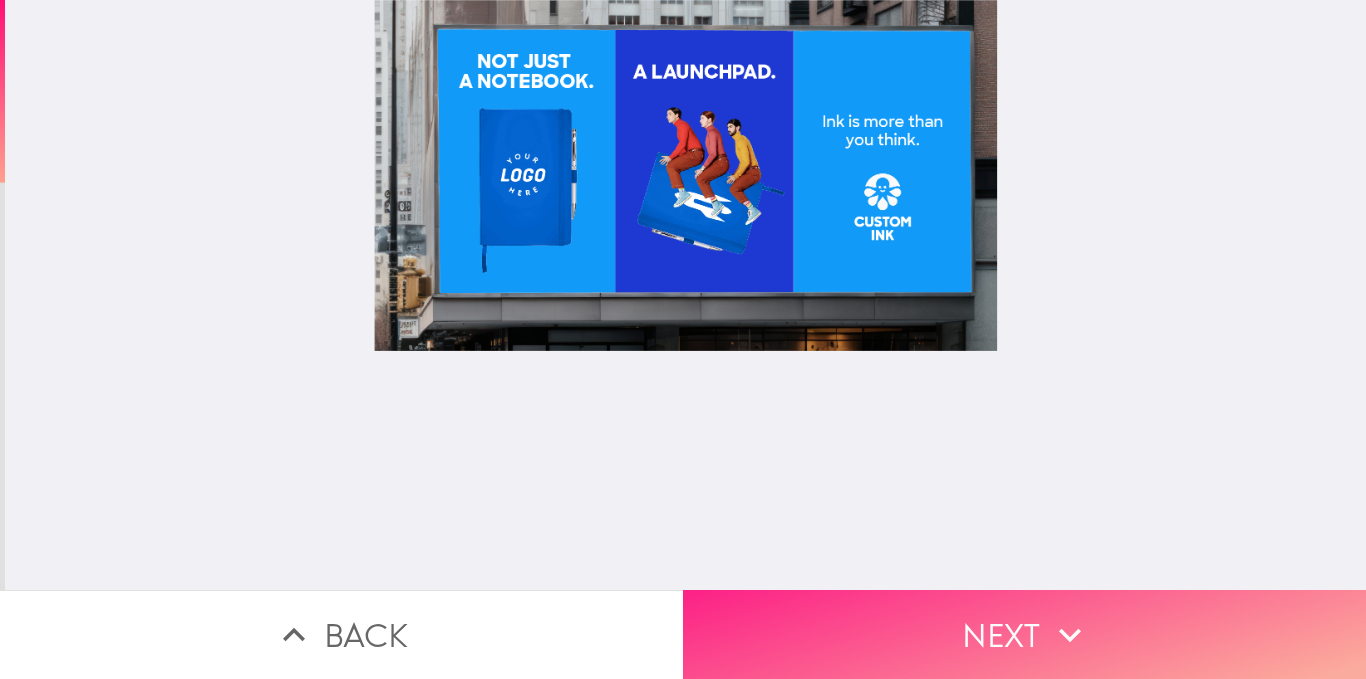 click on "Next" at bounding box center (1024, 634) 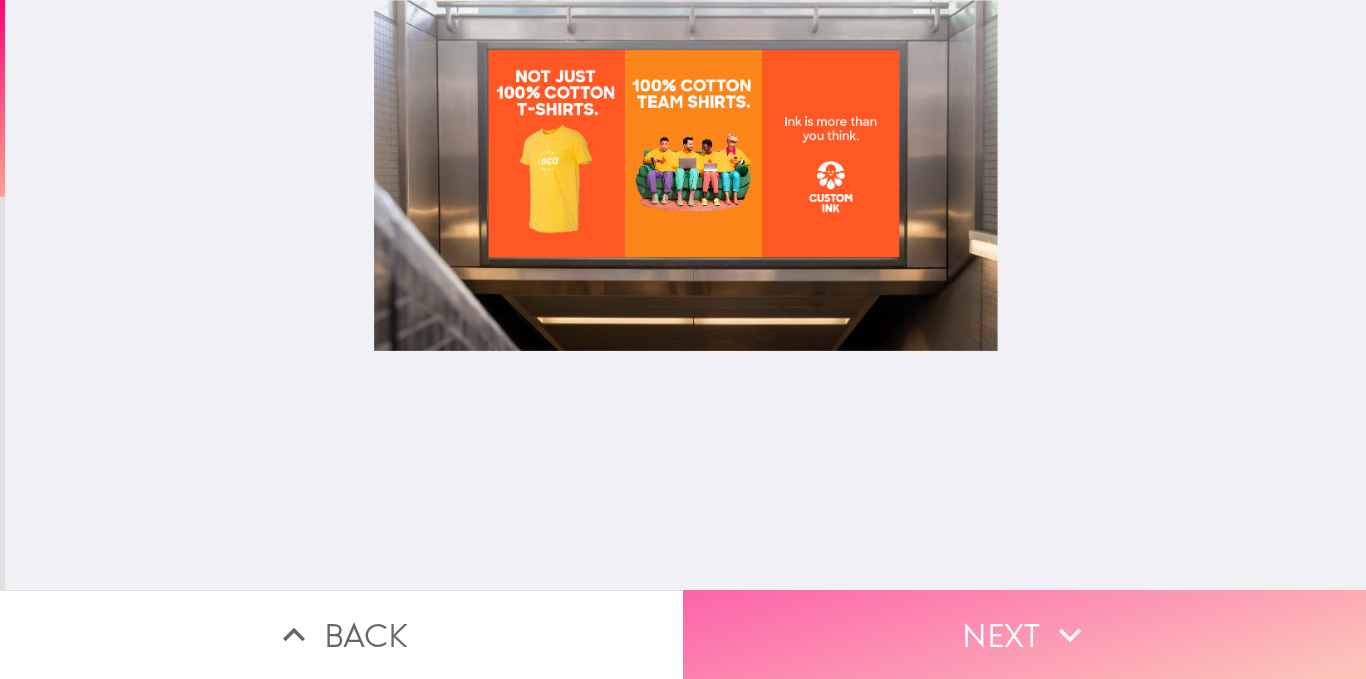 click on "Next" at bounding box center [1024, 634] 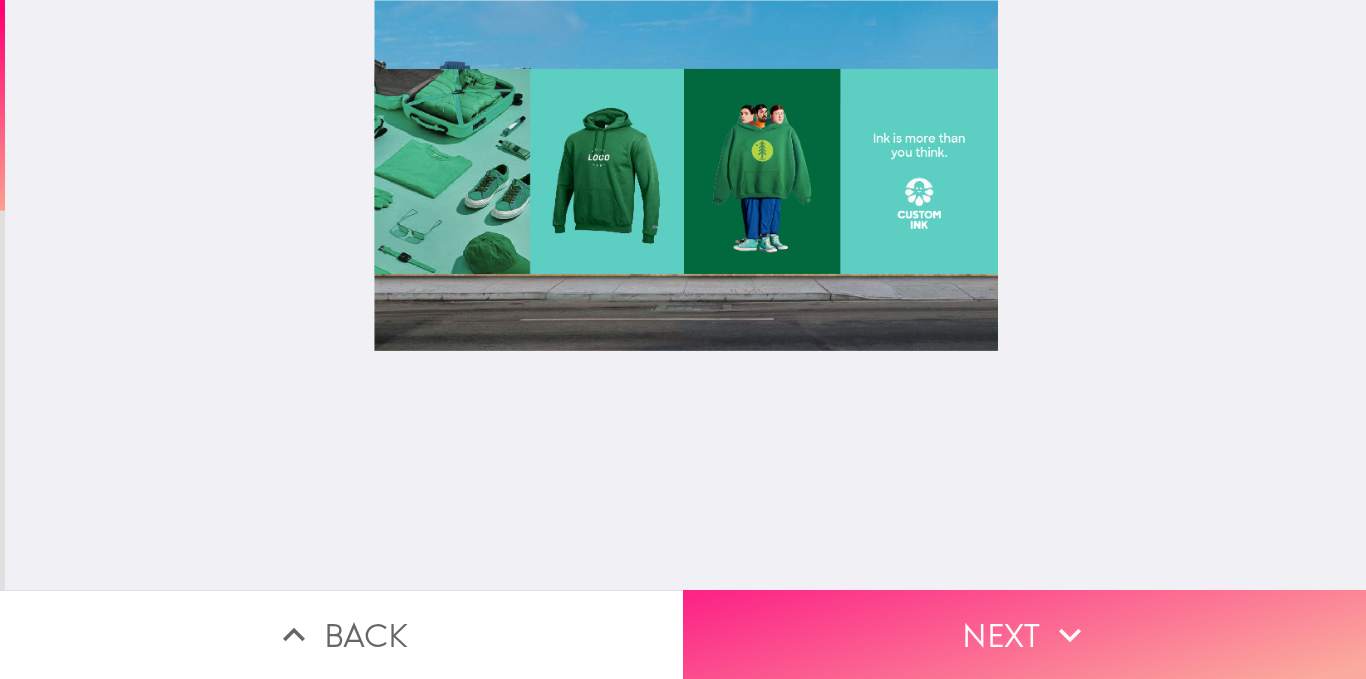 click on "Next" at bounding box center [1024, 634] 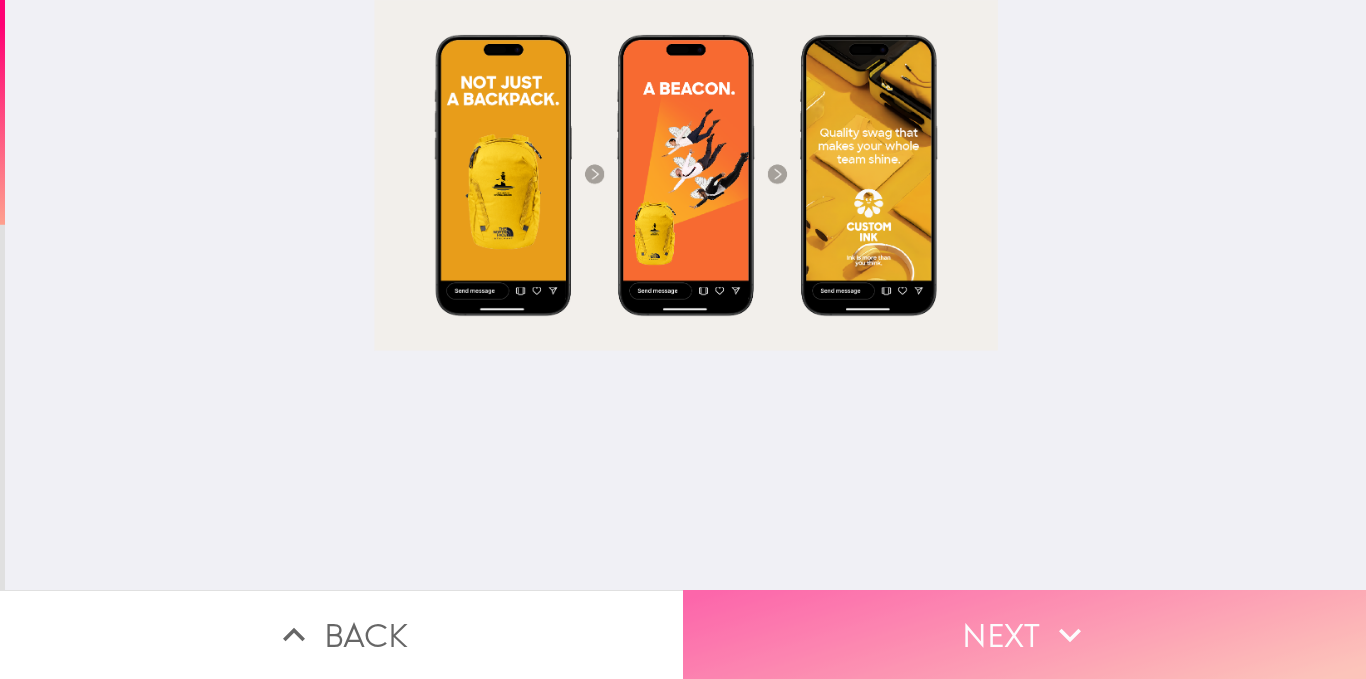 click on "Next" at bounding box center [1024, 634] 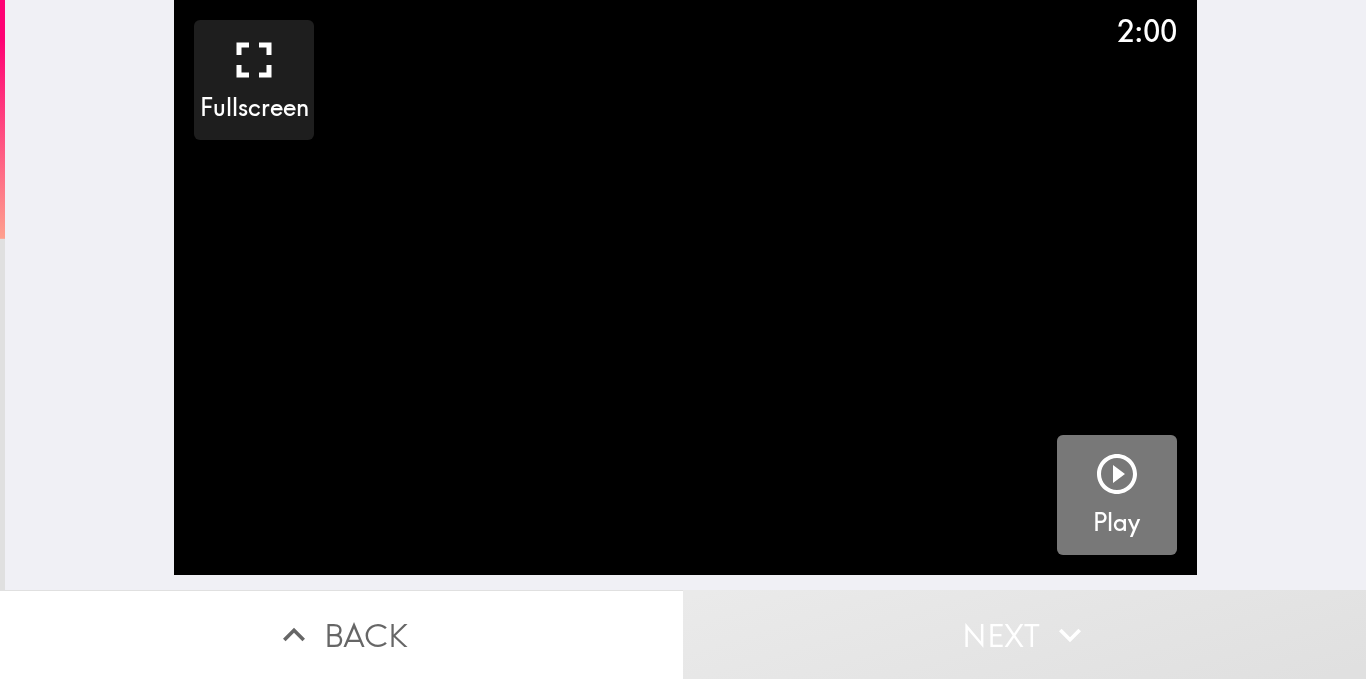 click 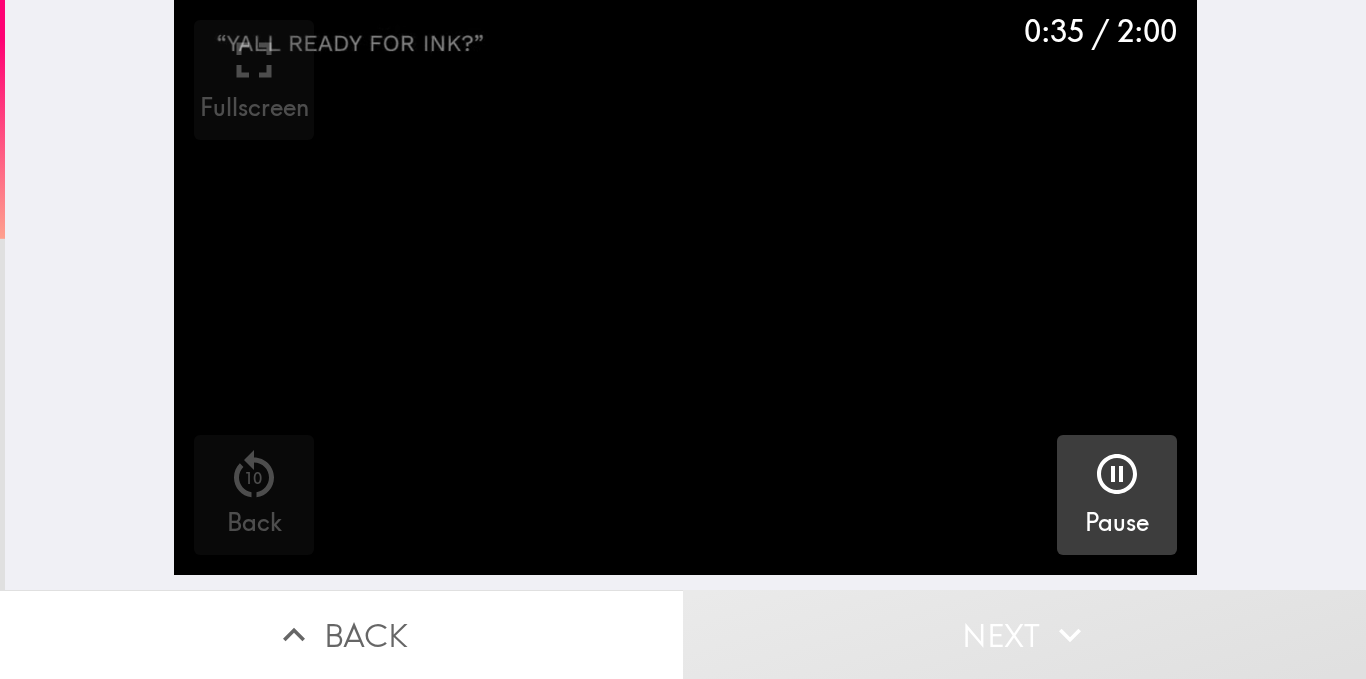 click on "0:35 / 2:00 Fullscreen 10 Back Pause" at bounding box center [685, 295] 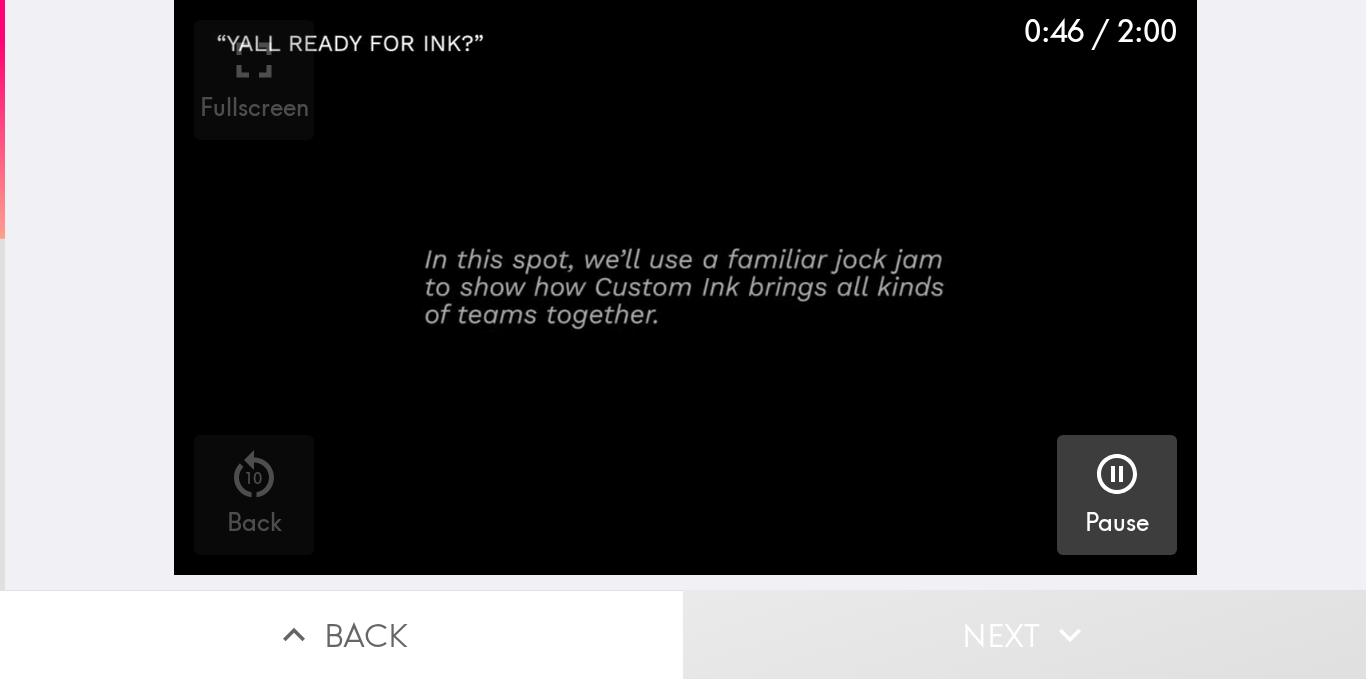 click on "0:46 / 2:00 Fullscreen 10 Back Pause" at bounding box center (685, 295) 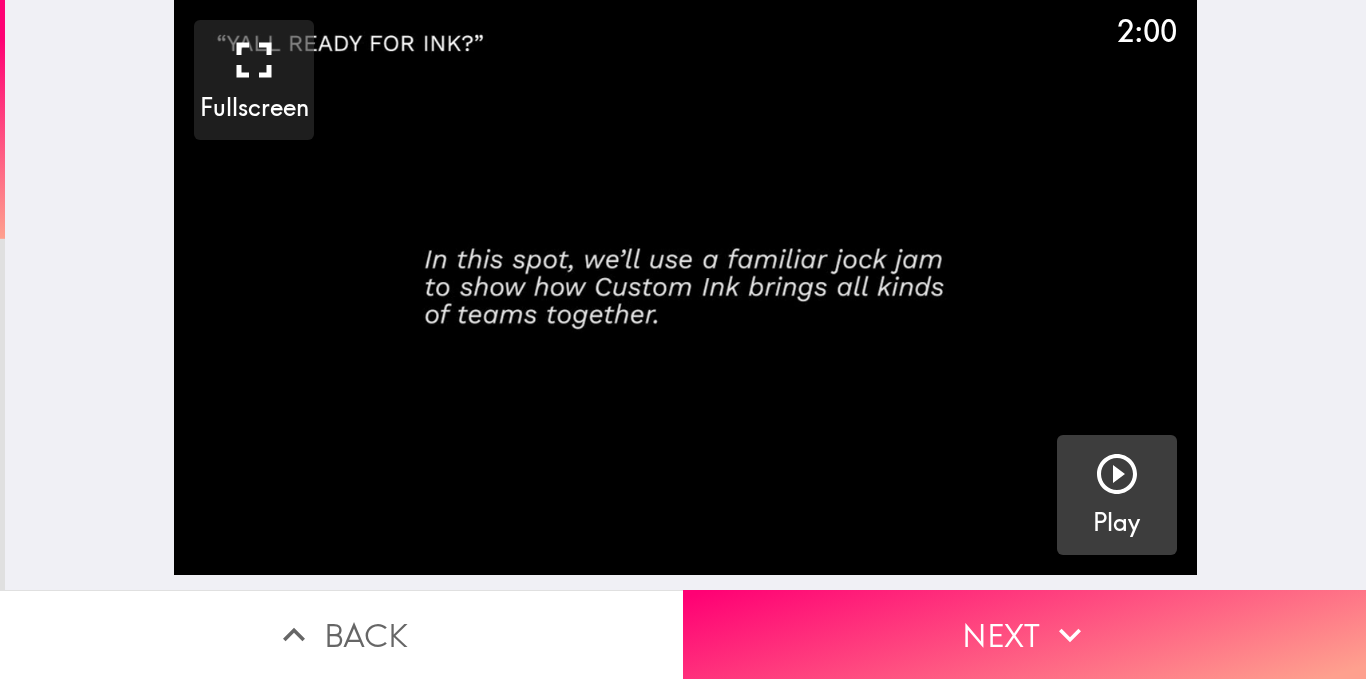 click at bounding box center [685, 287] 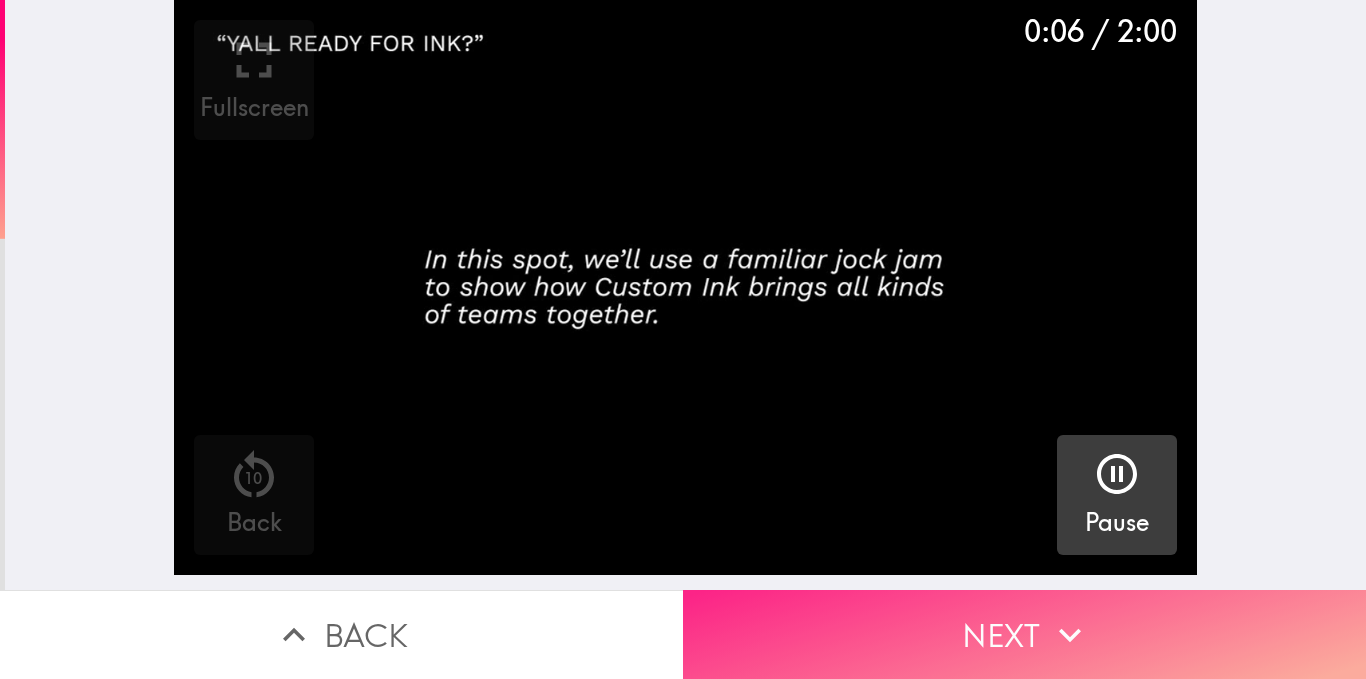 click on "Next" at bounding box center [1024, 634] 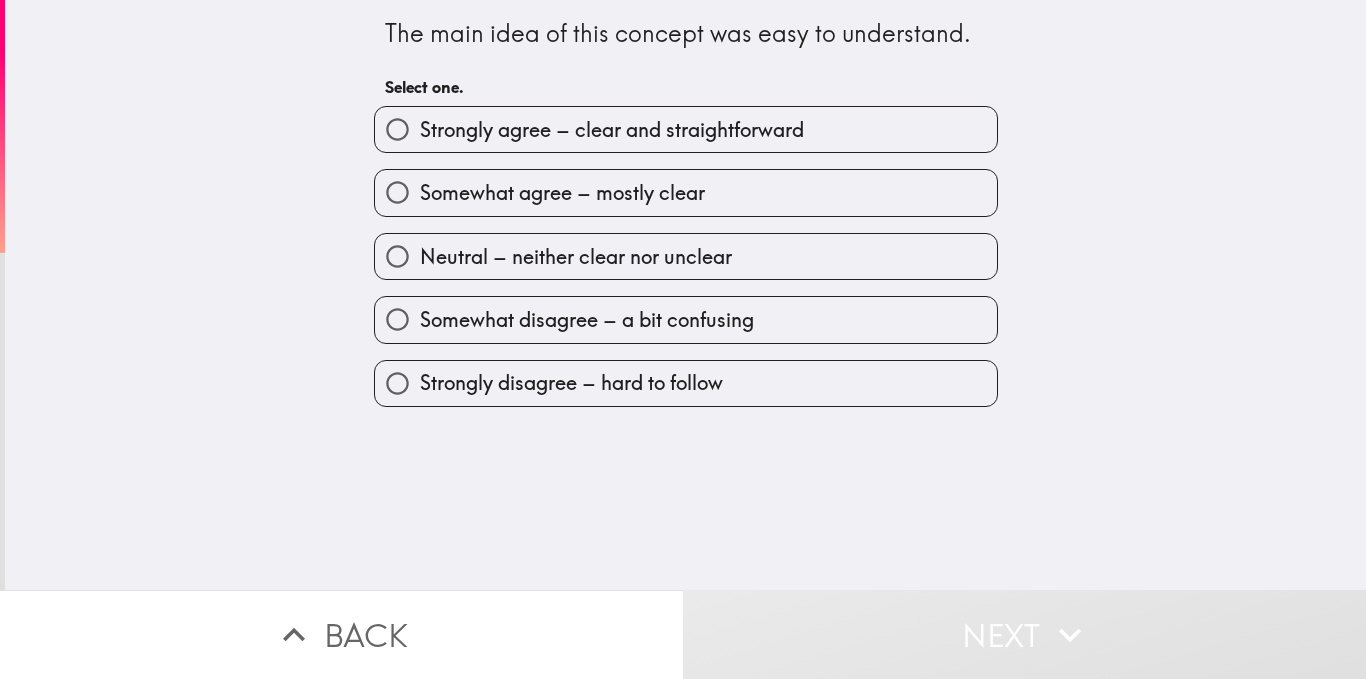 type 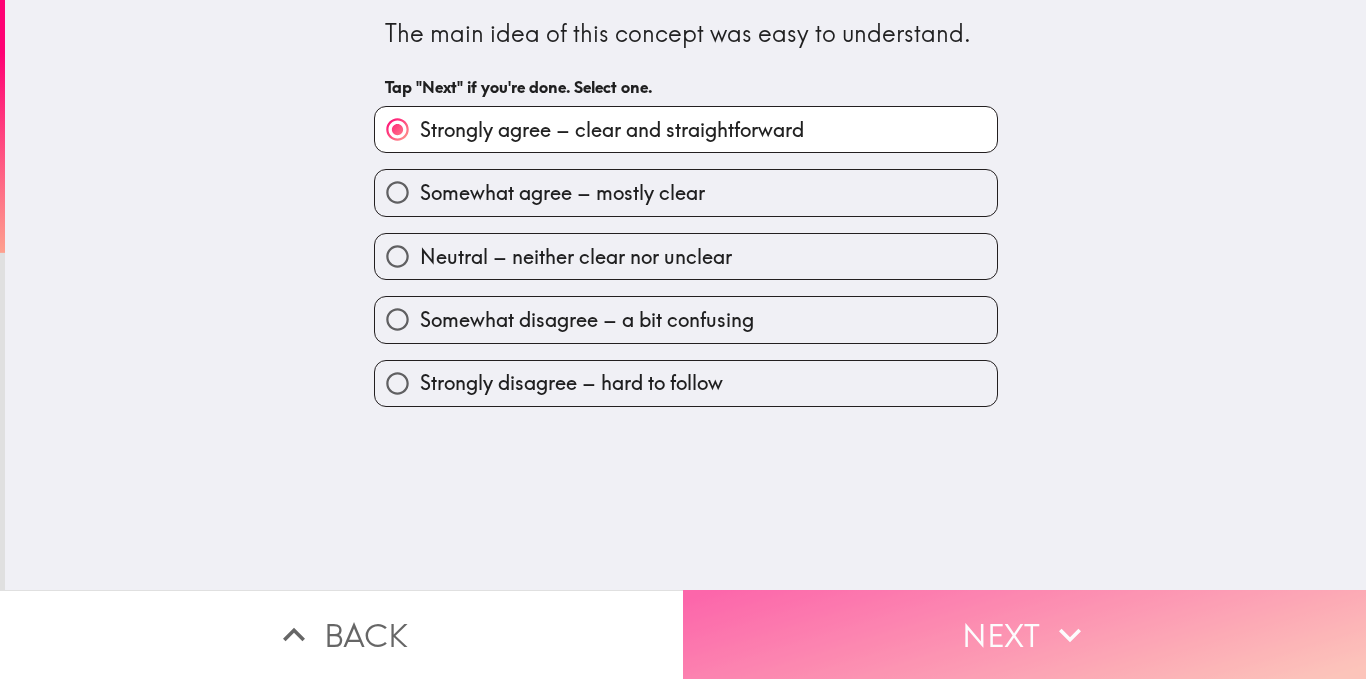 click on "Next" at bounding box center [1024, 634] 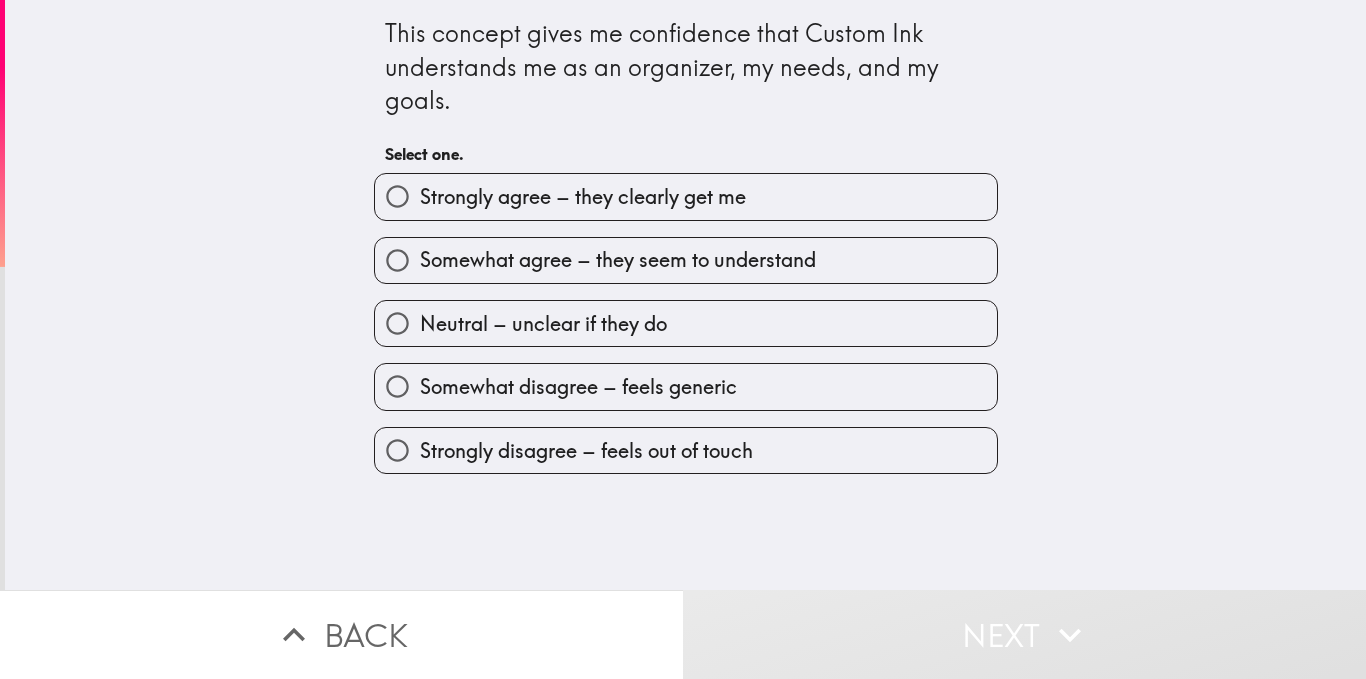click on "Strongly agree – they clearly get me" at bounding box center [583, 197] 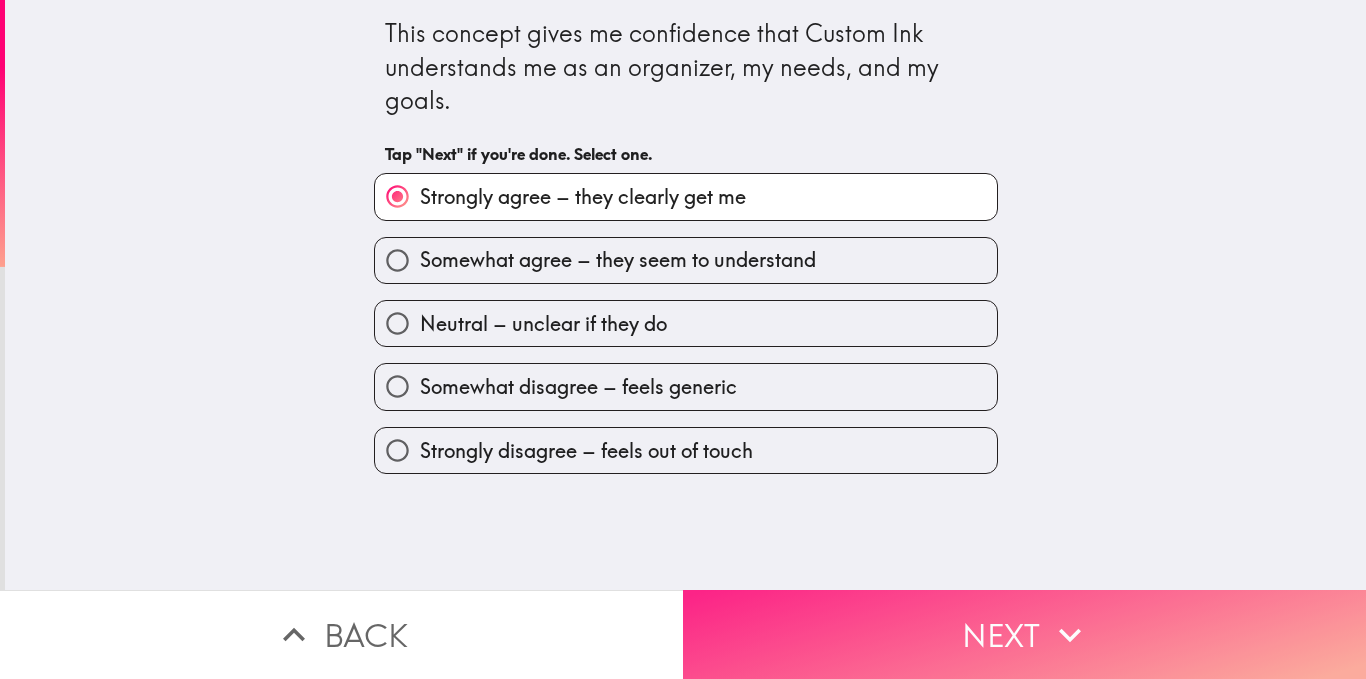 click on "Next" at bounding box center [1024, 634] 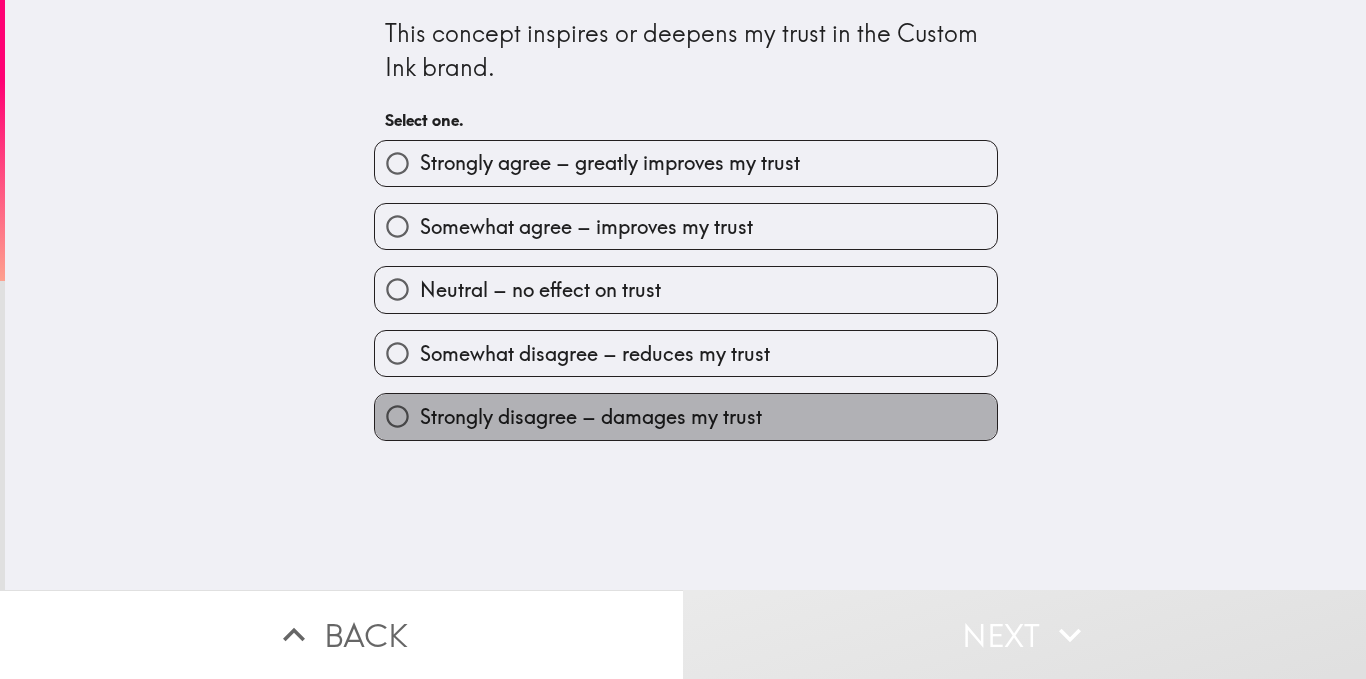 click on "Strongly disagree – damages my trust" at bounding box center (686, 416) 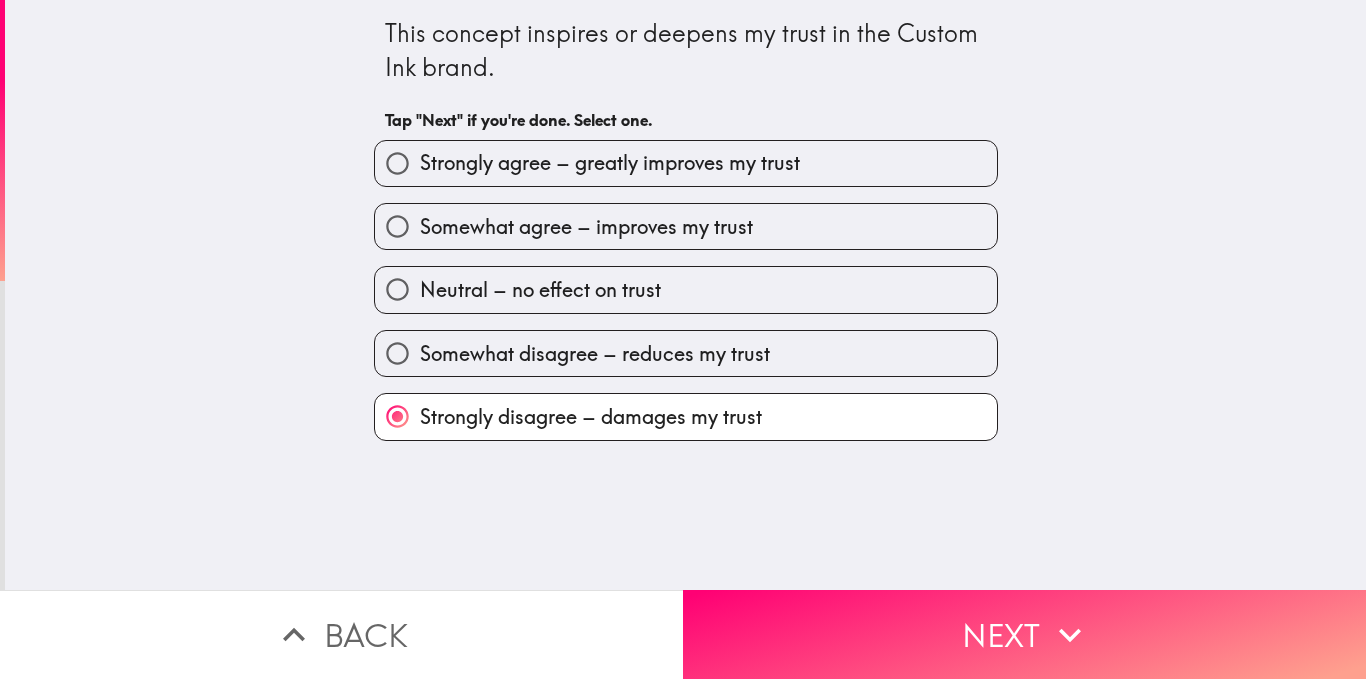 click on "Strongly agree – greatly improves my trust" at bounding box center (610, 163) 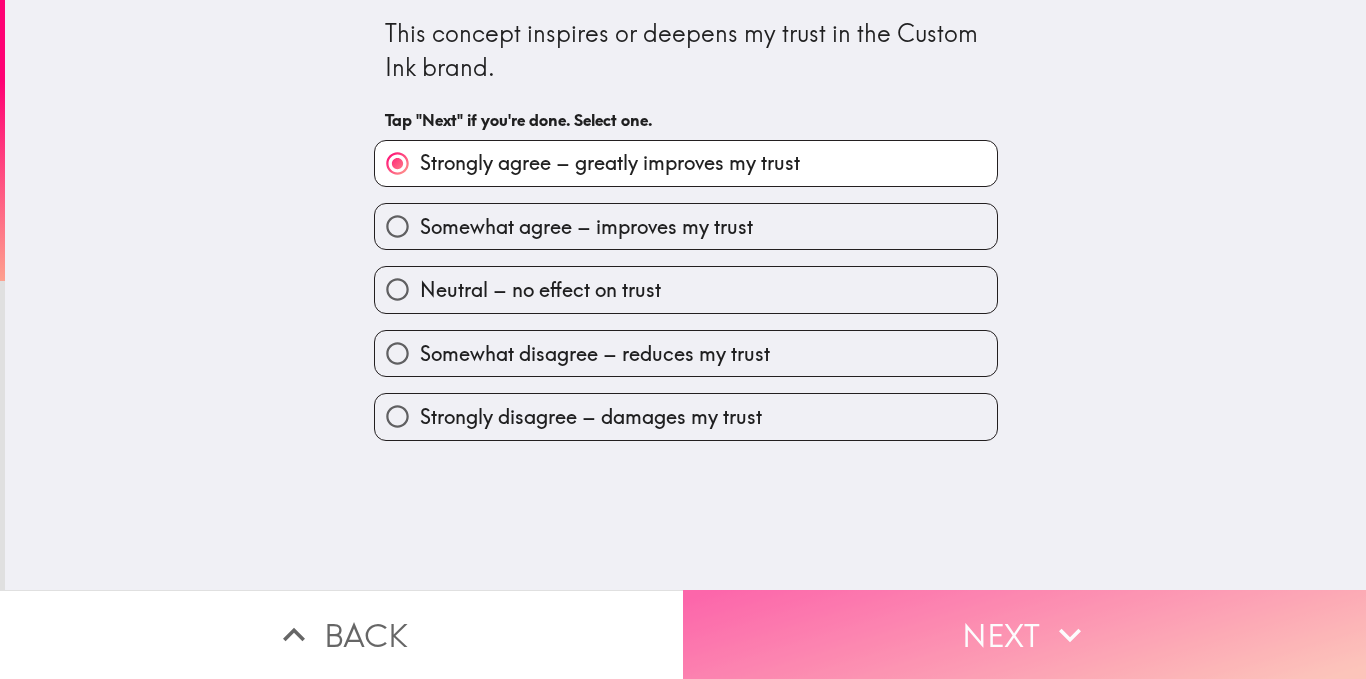 click on "Next" at bounding box center (1024, 634) 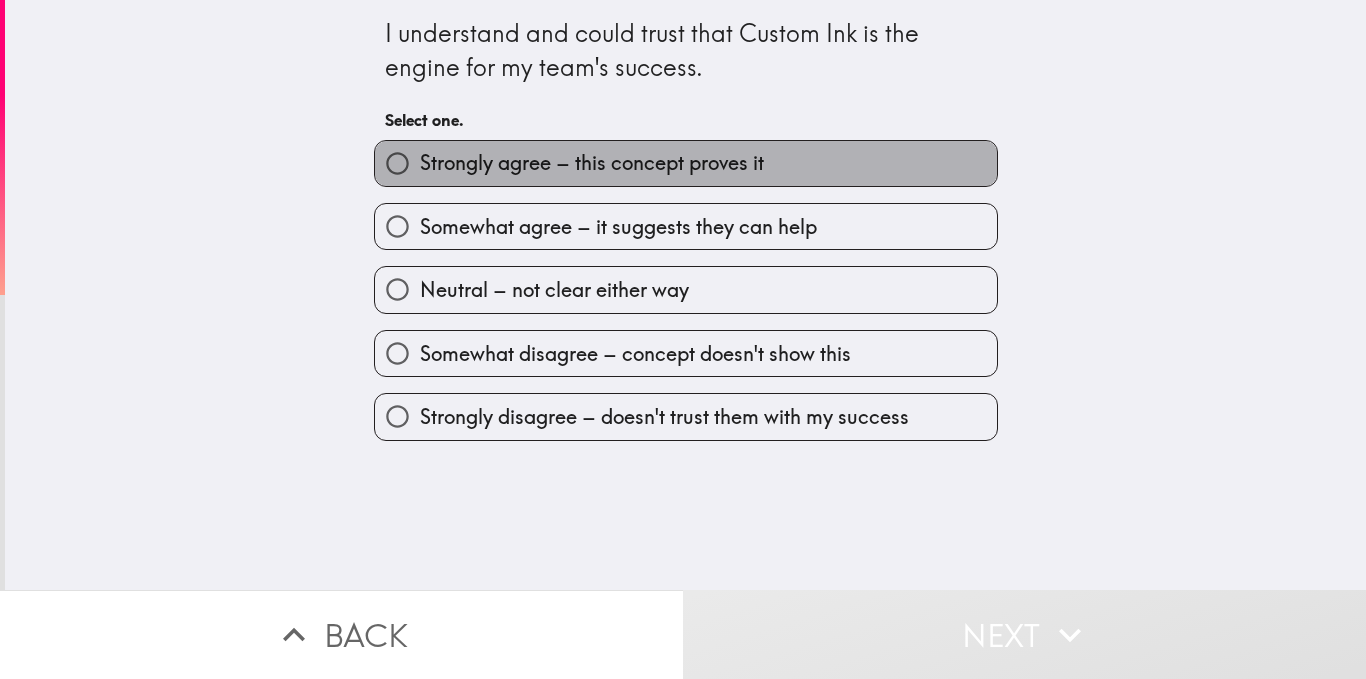click on "Strongly agree – this concept proves it" at bounding box center [592, 163] 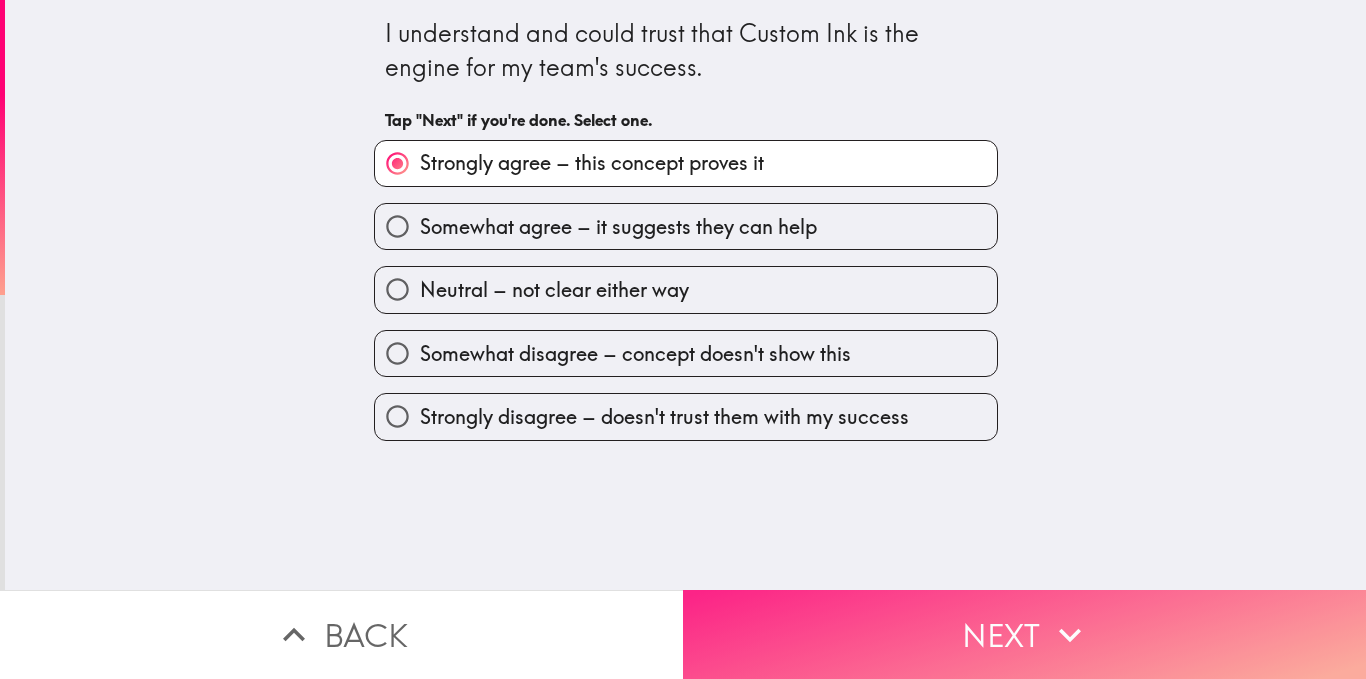 click on "Next" at bounding box center (1024, 634) 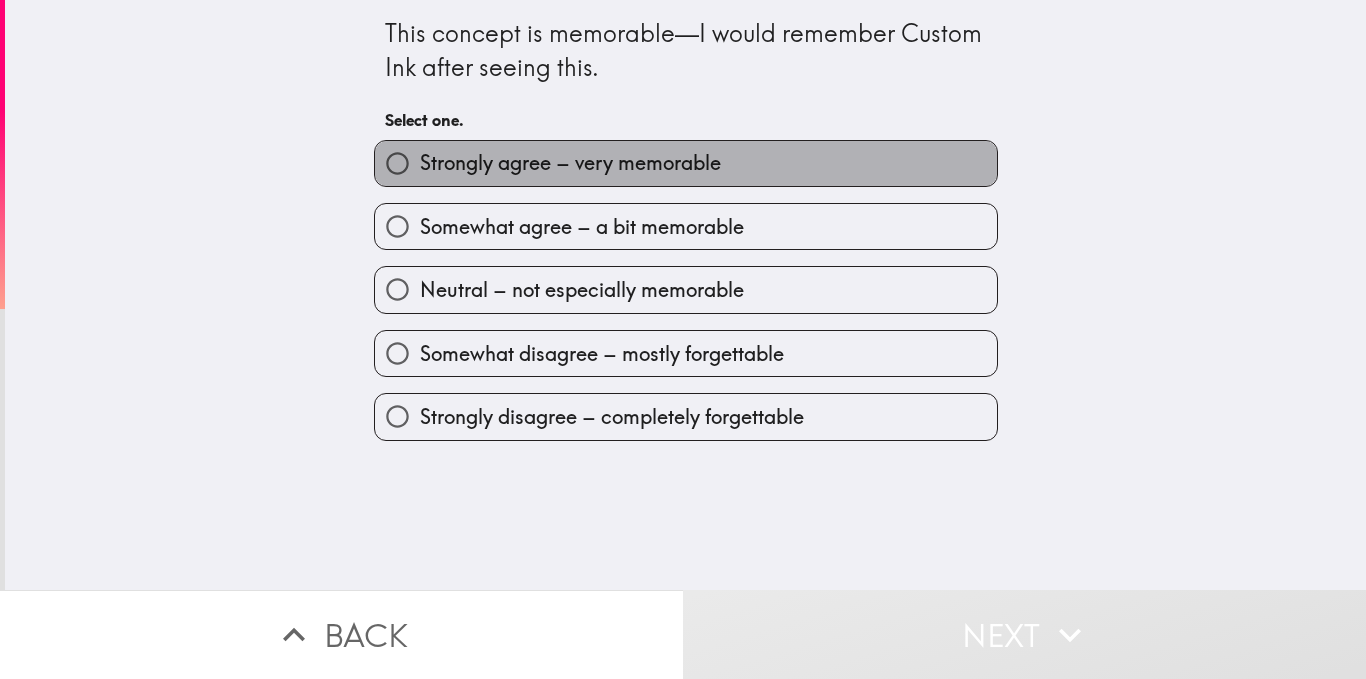 click on "Strongly agree – very memorable" at bounding box center [570, 163] 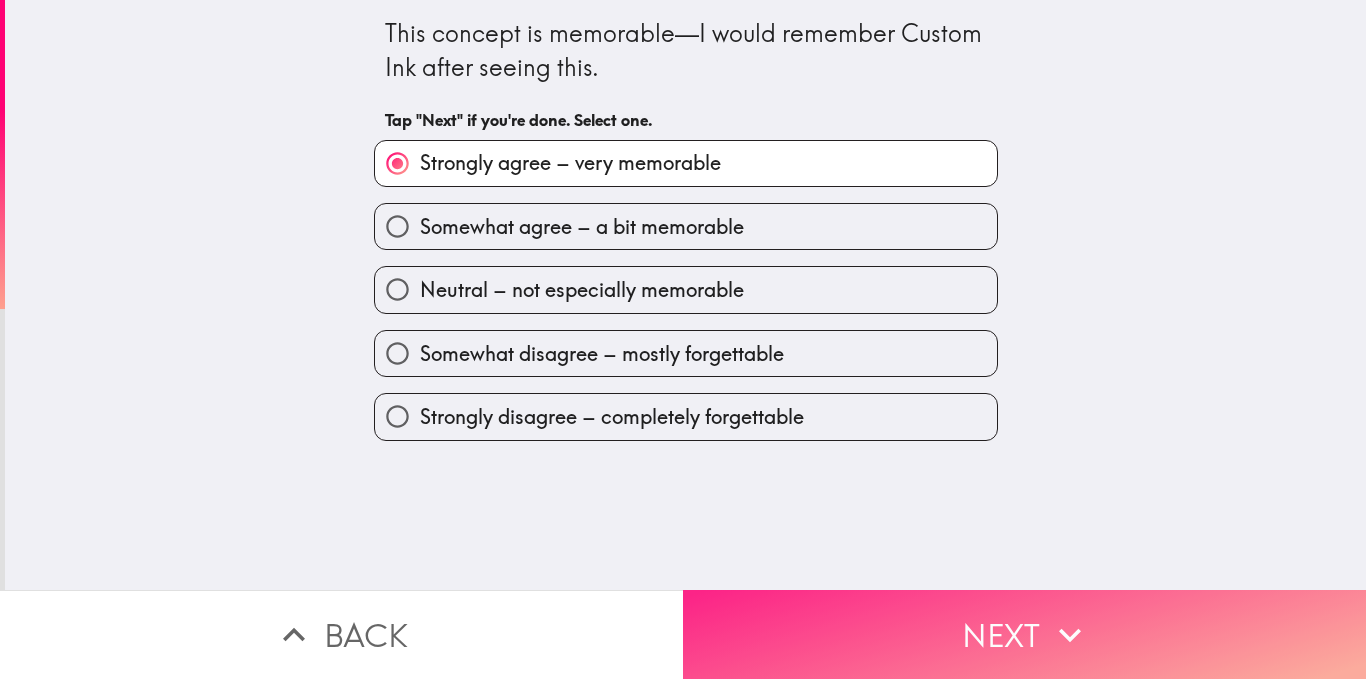 click on "Next" at bounding box center [1024, 634] 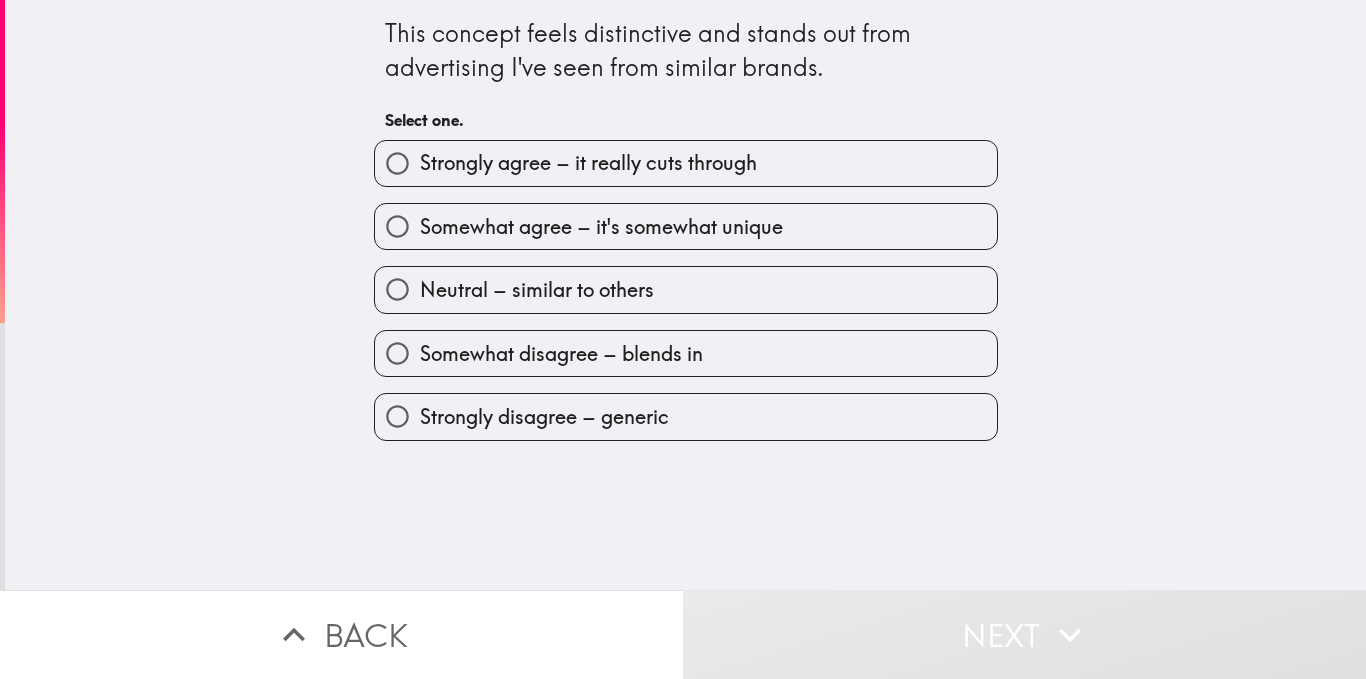 click on "Strongly agree – it really cuts through" at bounding box center (588, 163) 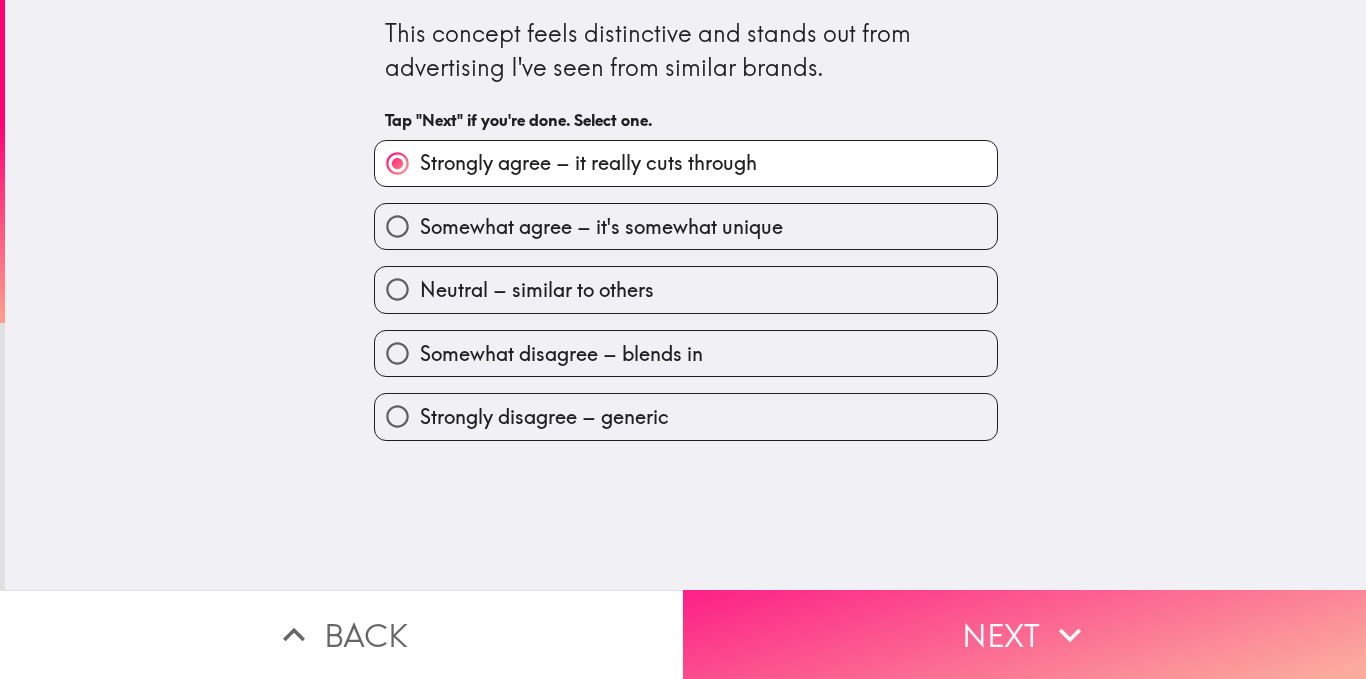 click on "Next" at bounding box center [1024, 634] 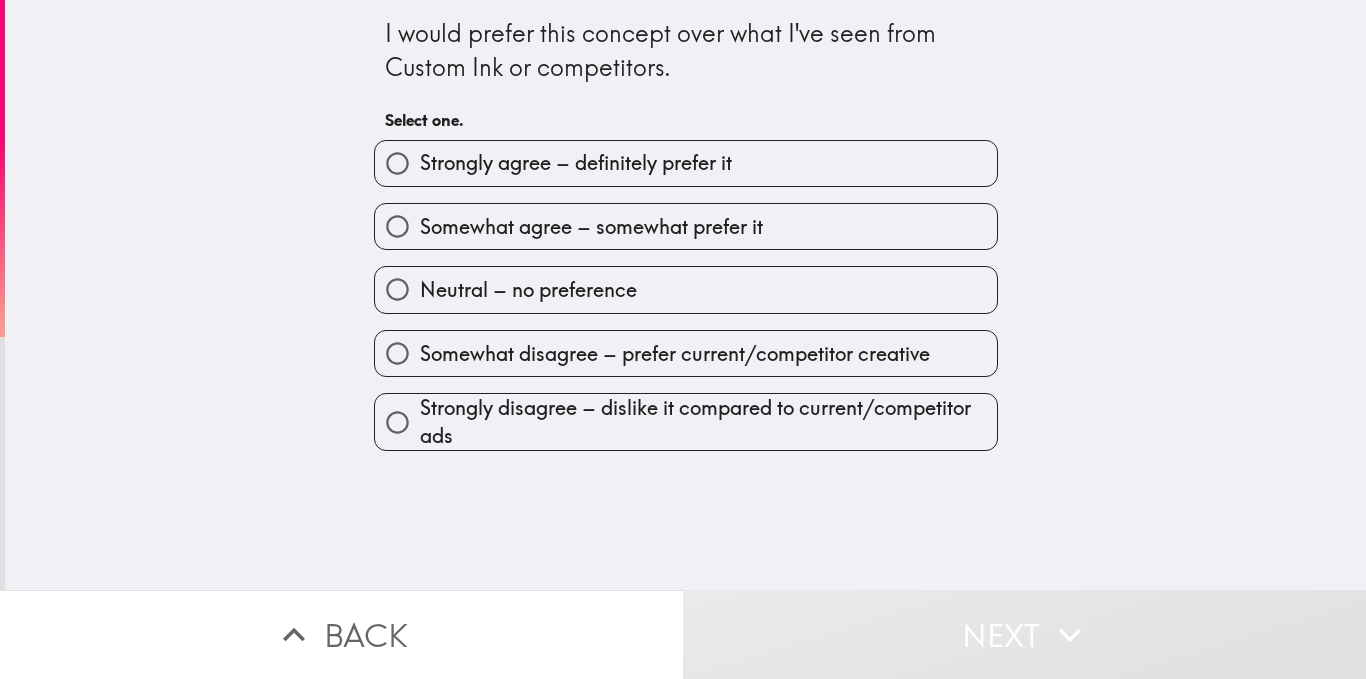 click on "Strongly agree – definitely prefer it" at bounding box center (686, 163) 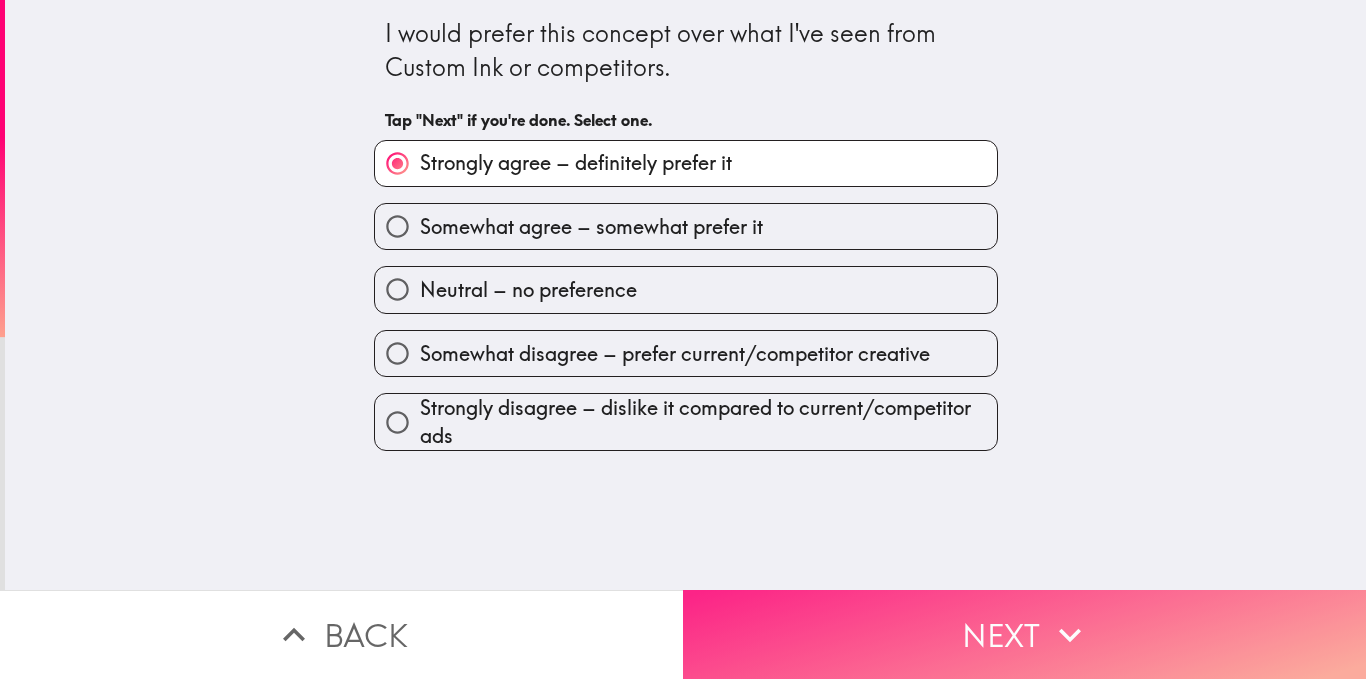 click on "Next" at bounding box center [1024, 634] 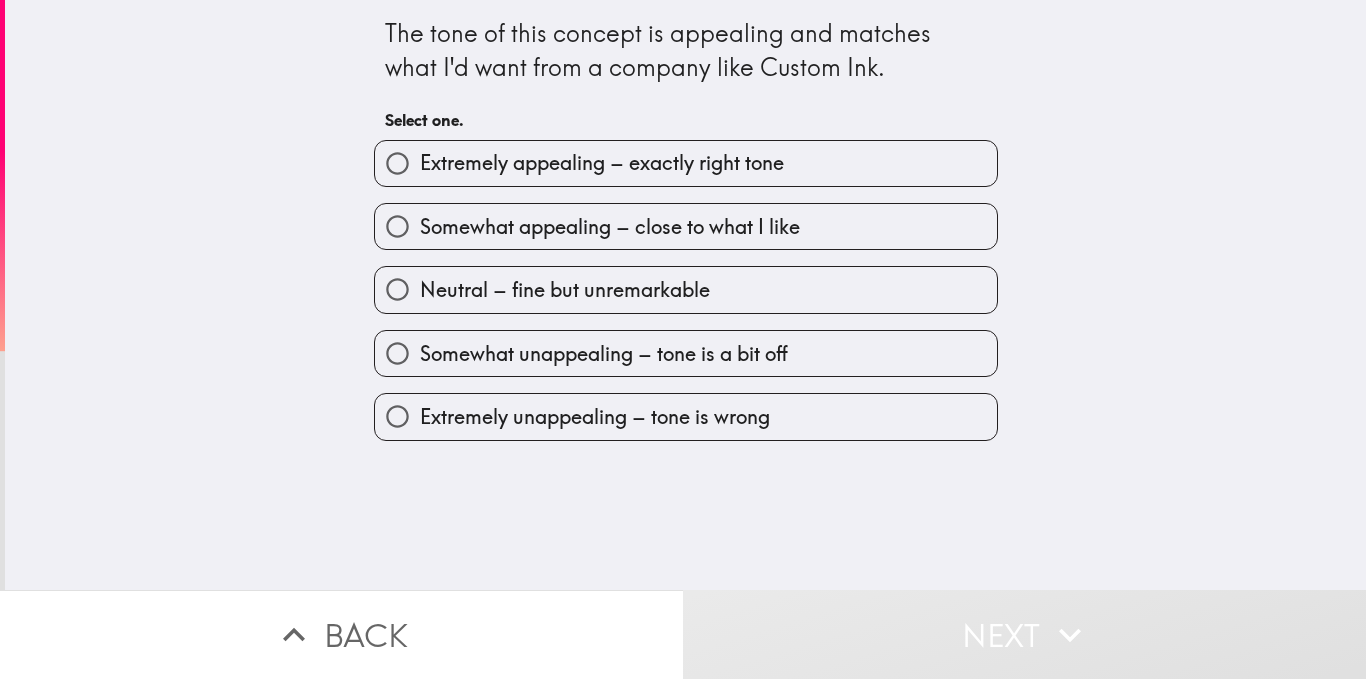 click on "Extremely appealing – exactly right tone" at bounding box center [602, 163] 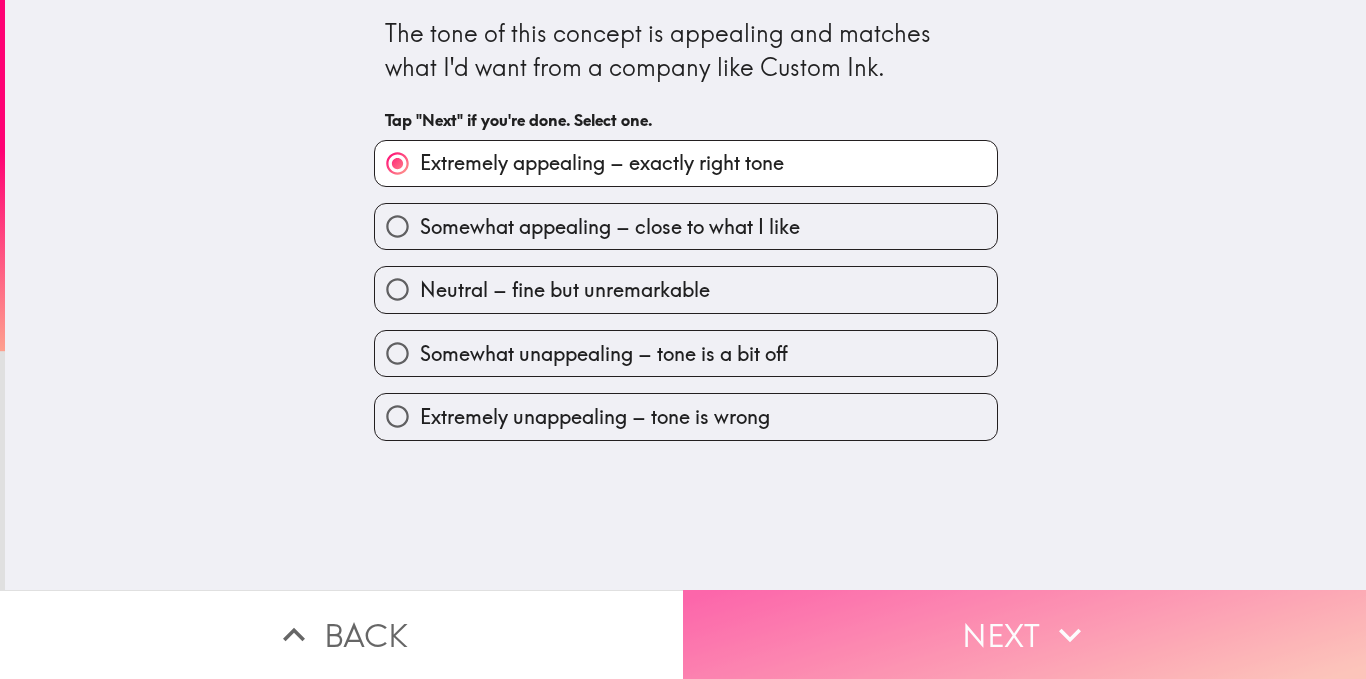 click on "Next" at bounding box center (1024, 634) 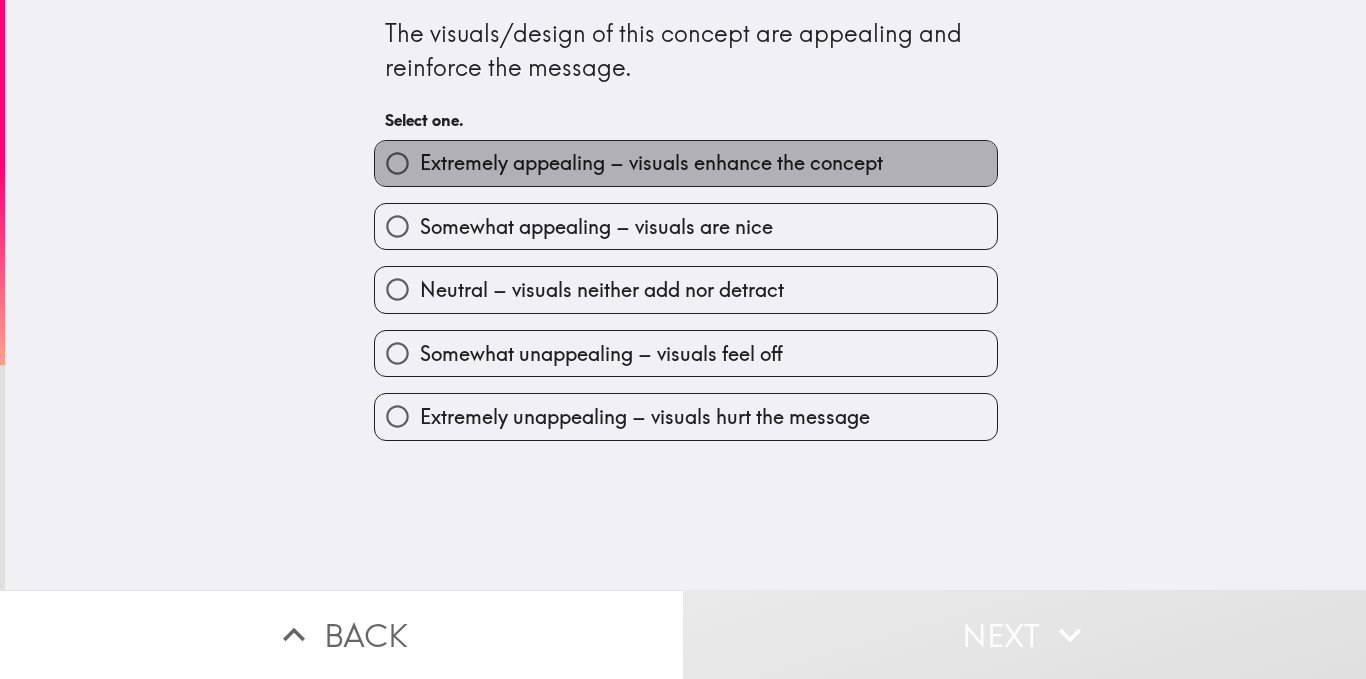 click on "Extremely appealing – visuals enhance the concept" at bounding box center [651, 163] 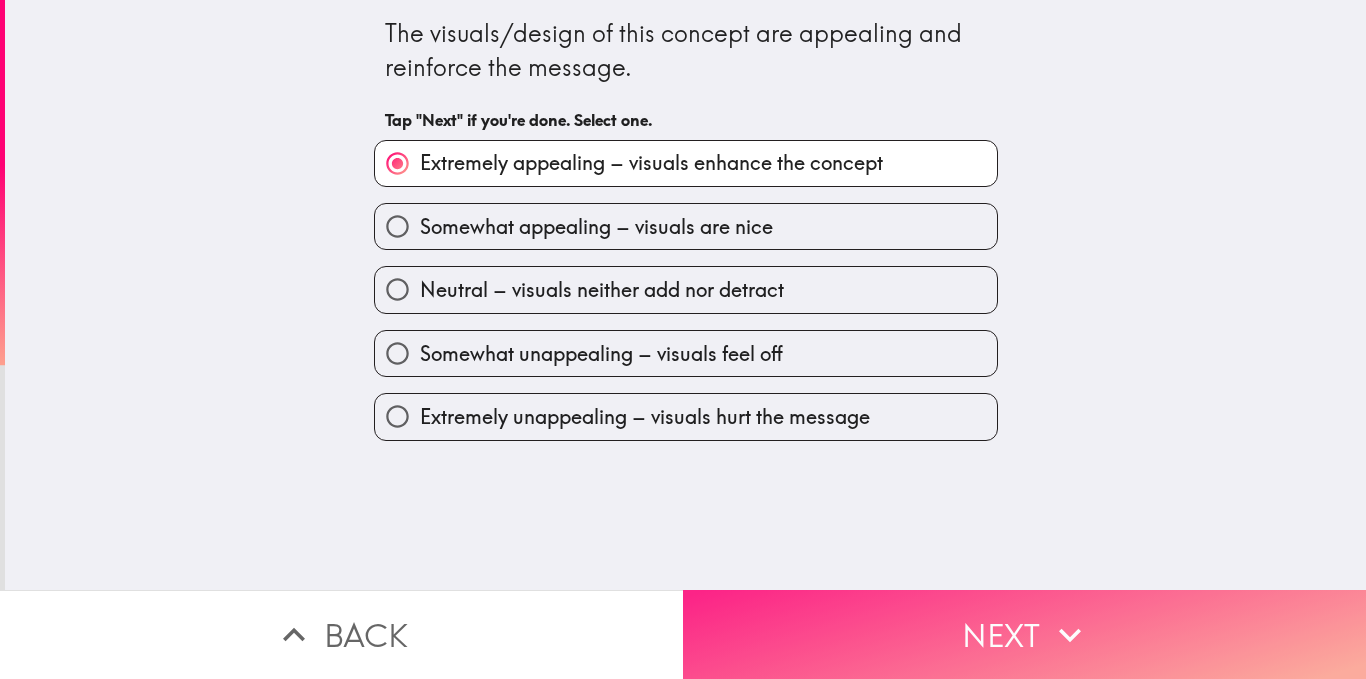 click on "Next" at bounding box center (1024, 634) 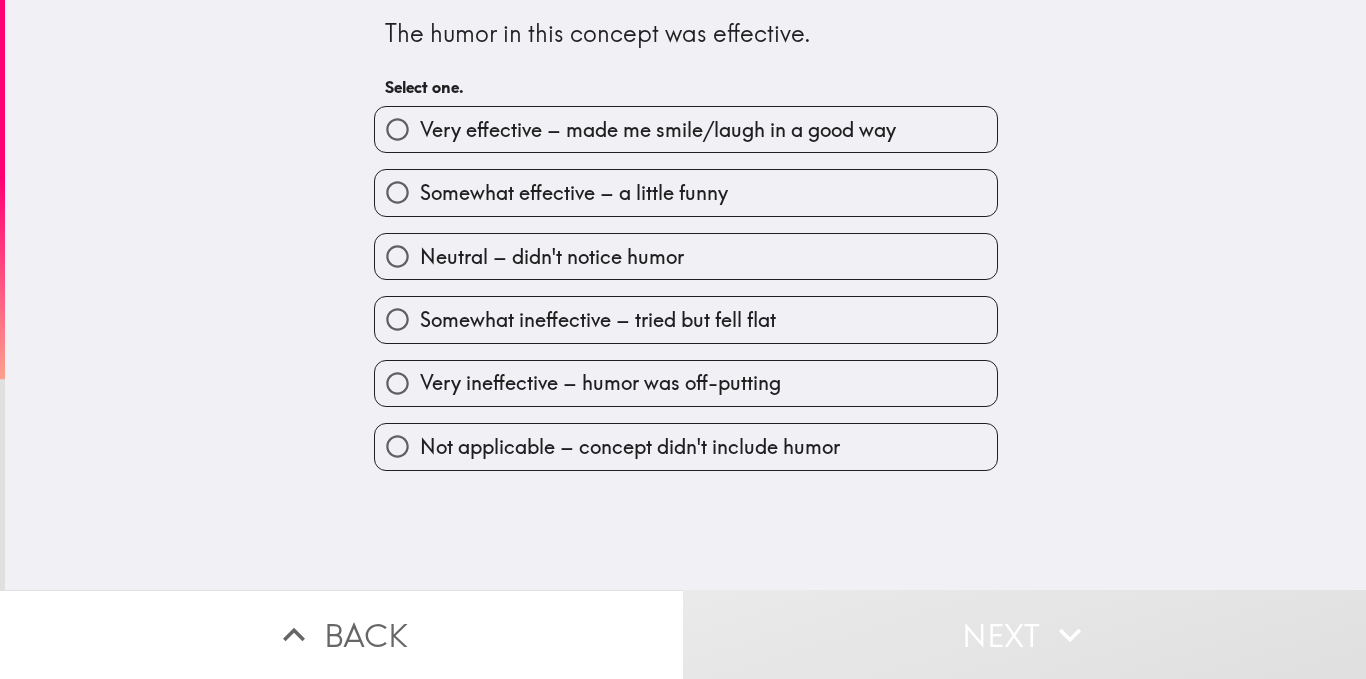click on "Very effective – made me smile/laugh in a good way" at bounding box center [658, 130] 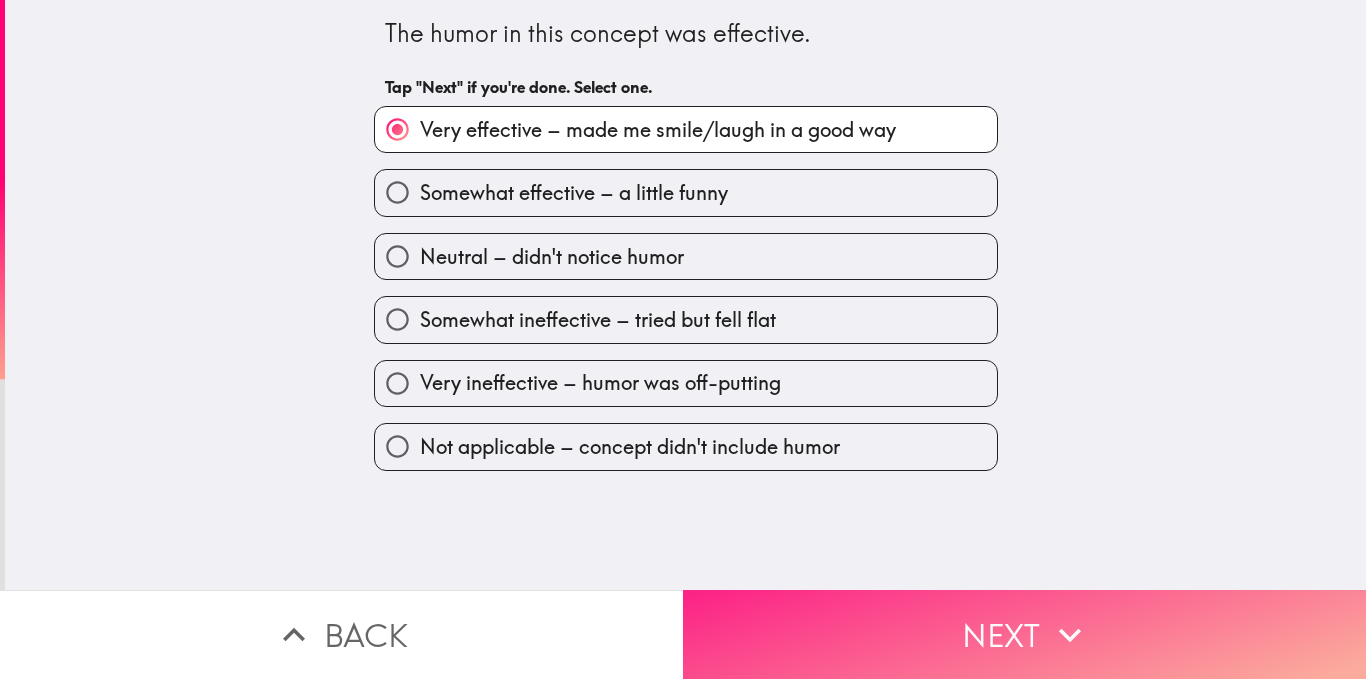 click on "Next" at bounding box center (1024, 634) 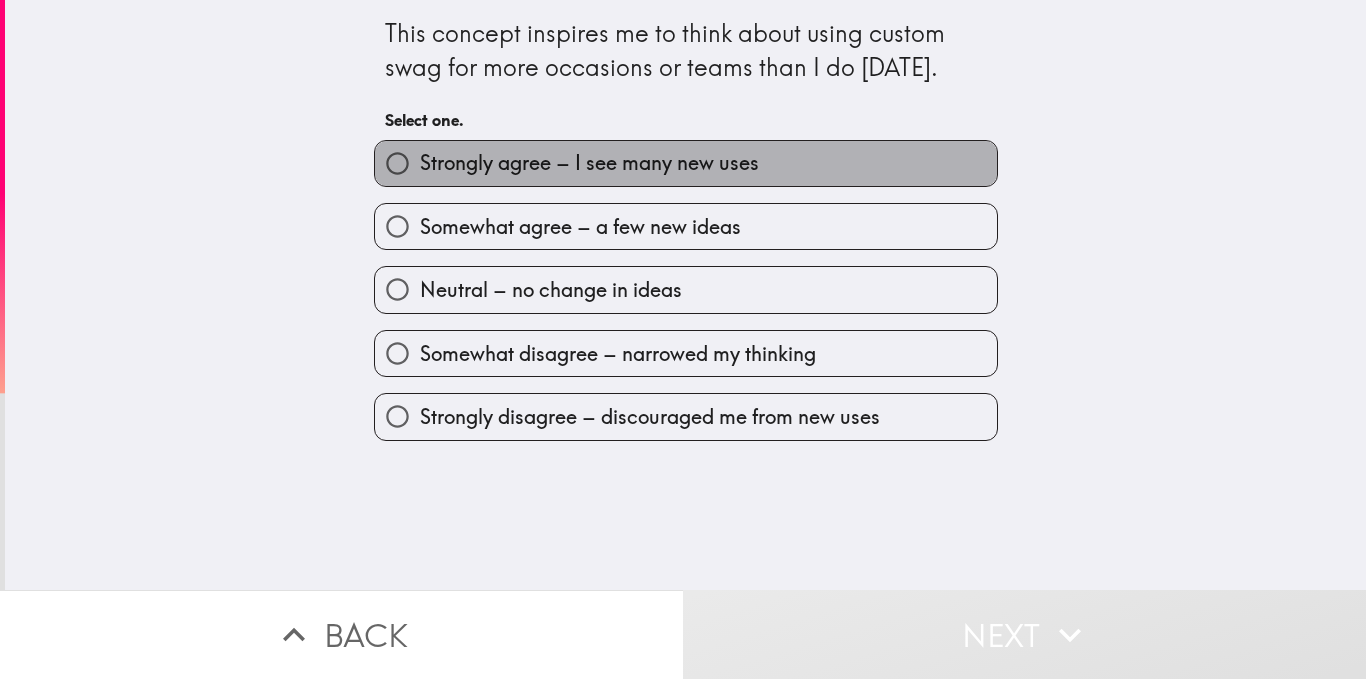 click on "Strongly agree – I see many new uses" at bounding box center [589, 163] 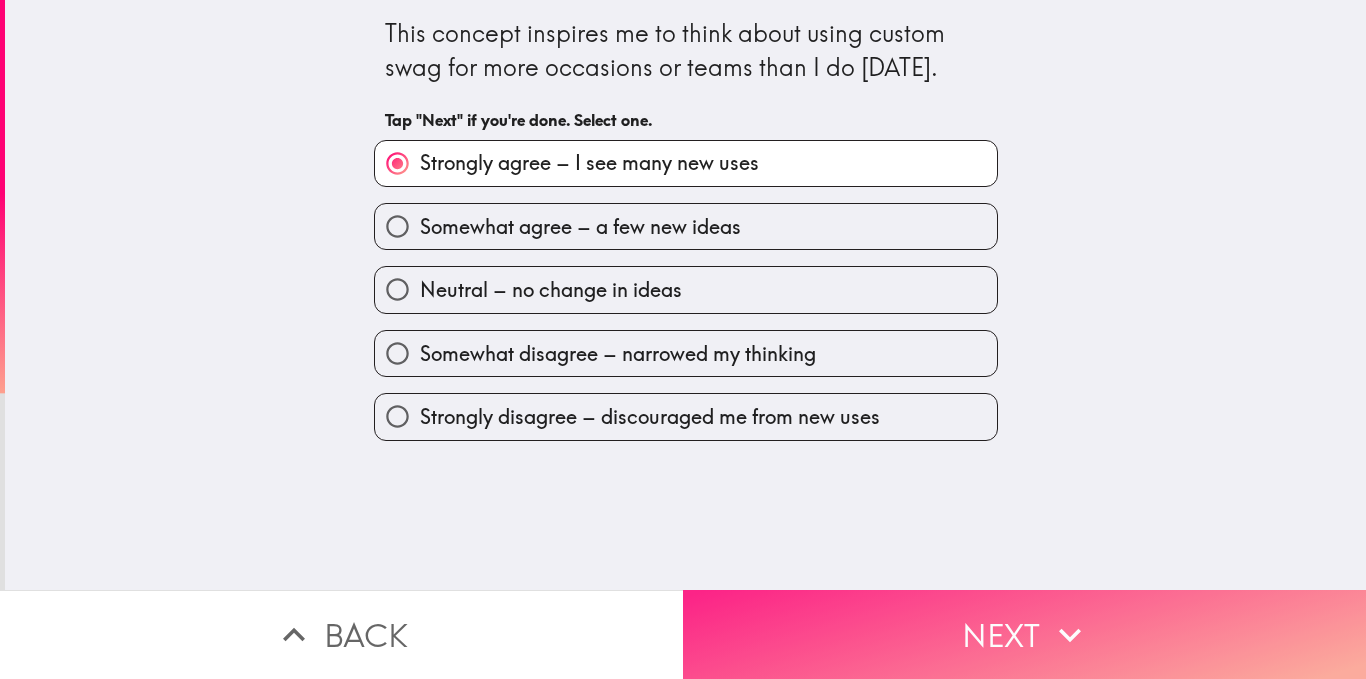 click on "Next" at bounding box center (1024, 634) 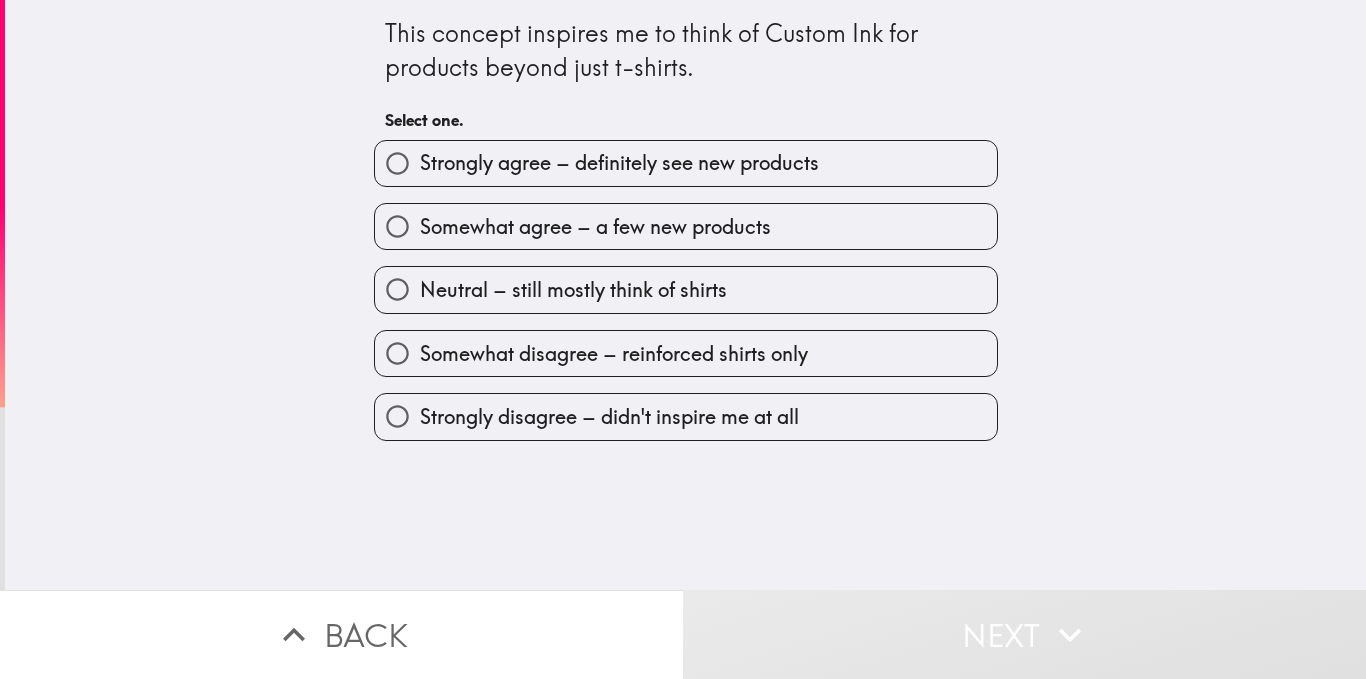 click on "Strongly agree – definitely see new products" at bounding box center (619, 163) 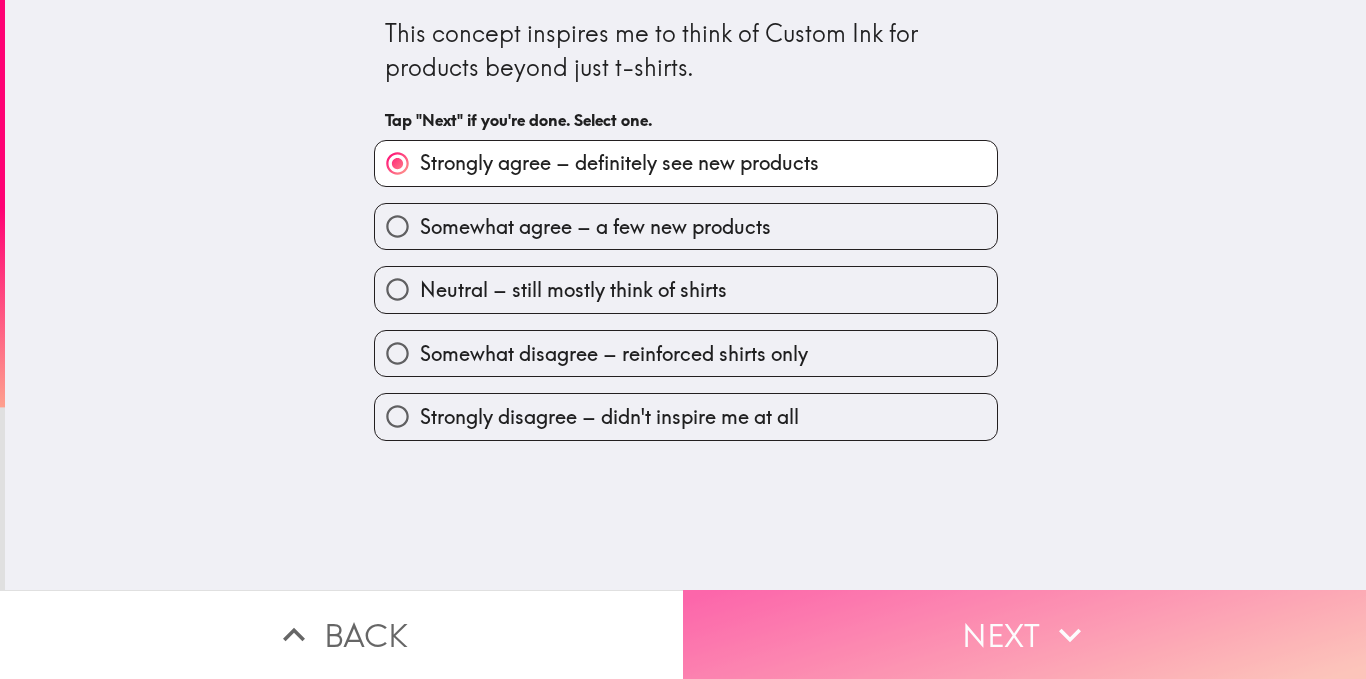click on "Next" at bounding box center [1024, 634] 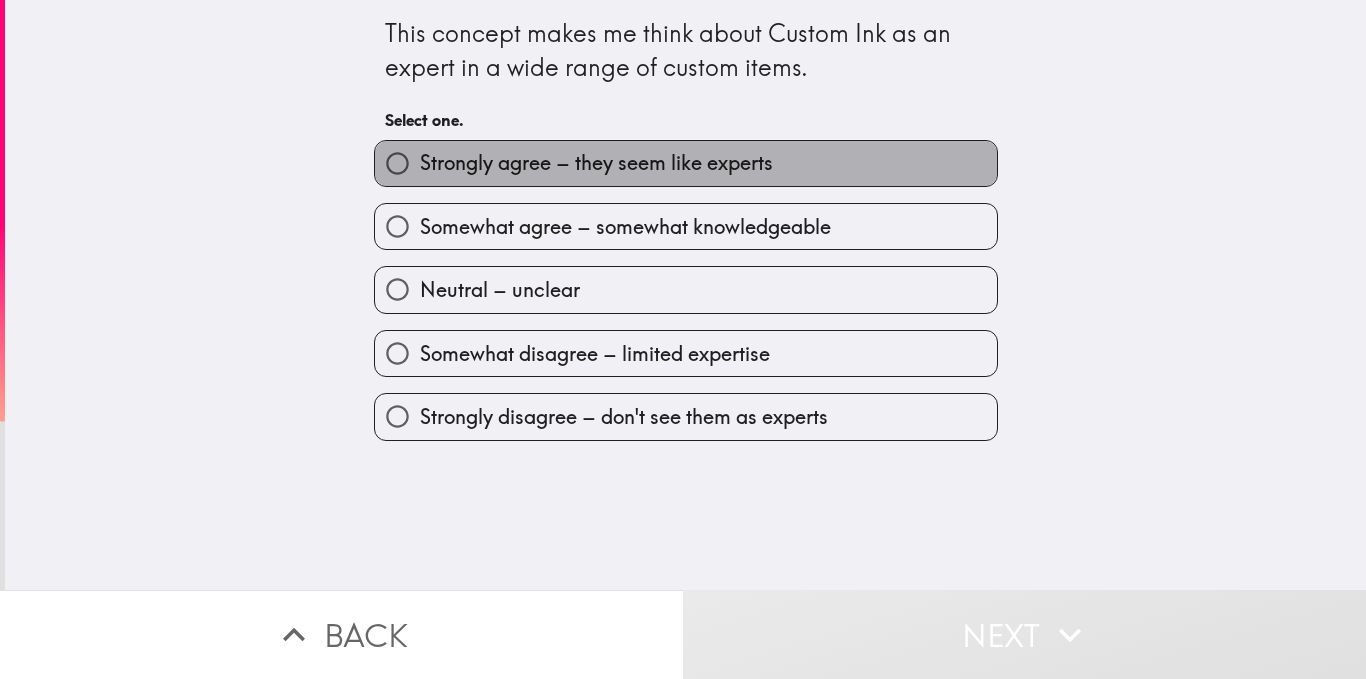 click on "Strongly agree – they seem like experts" at bounding box center (596, 163) 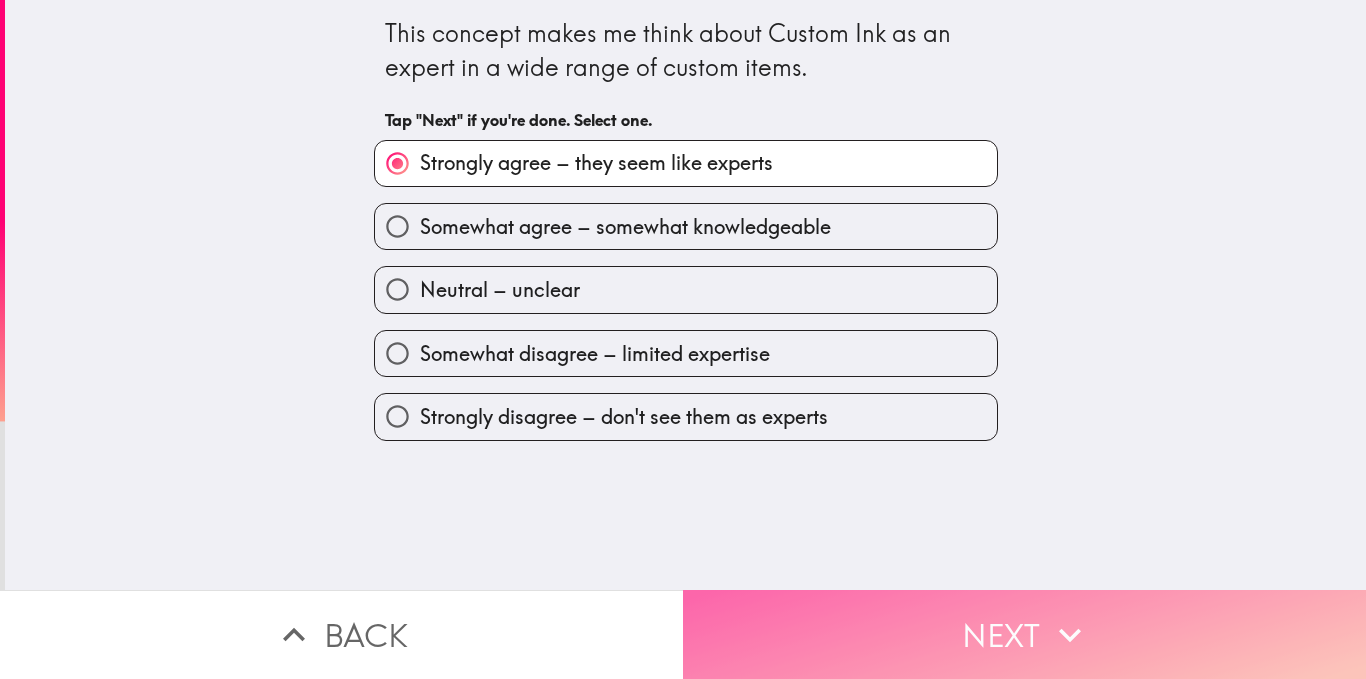 click on "Next" at bounding box center [1024, 634] 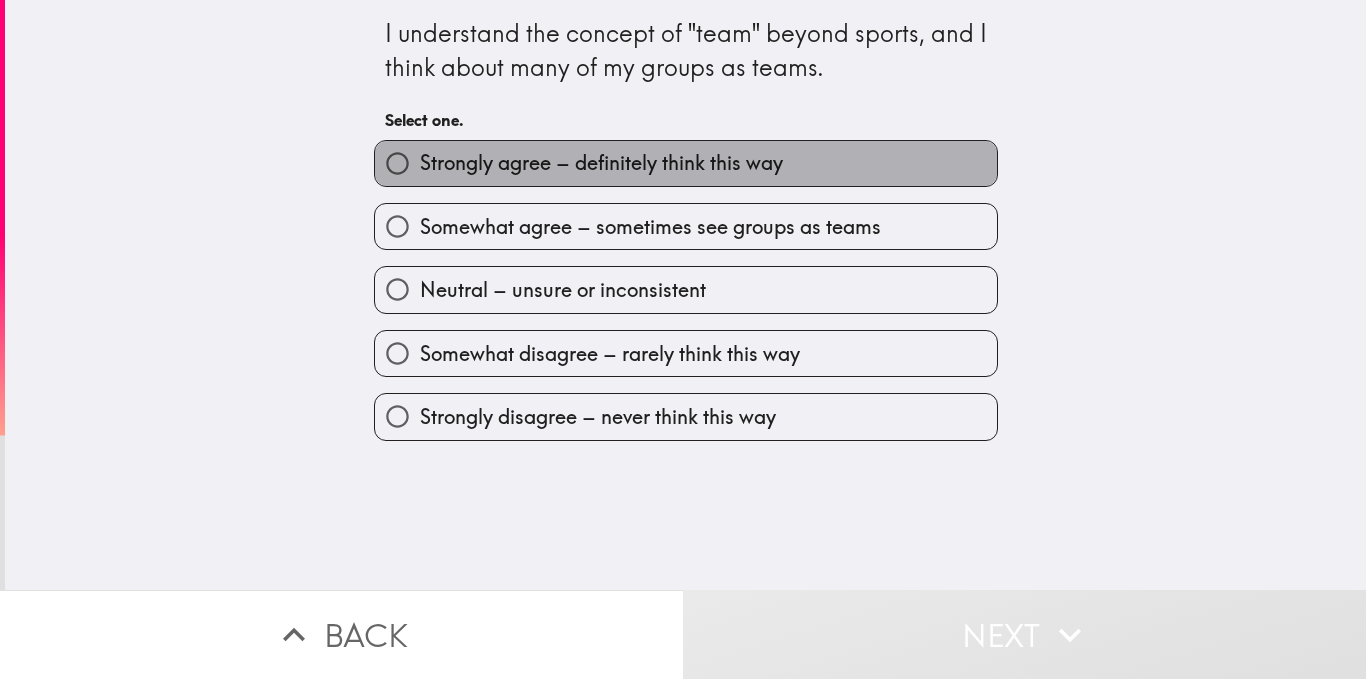click on "Strongly agree – definitely think this way" at bounding box center (601, 163) 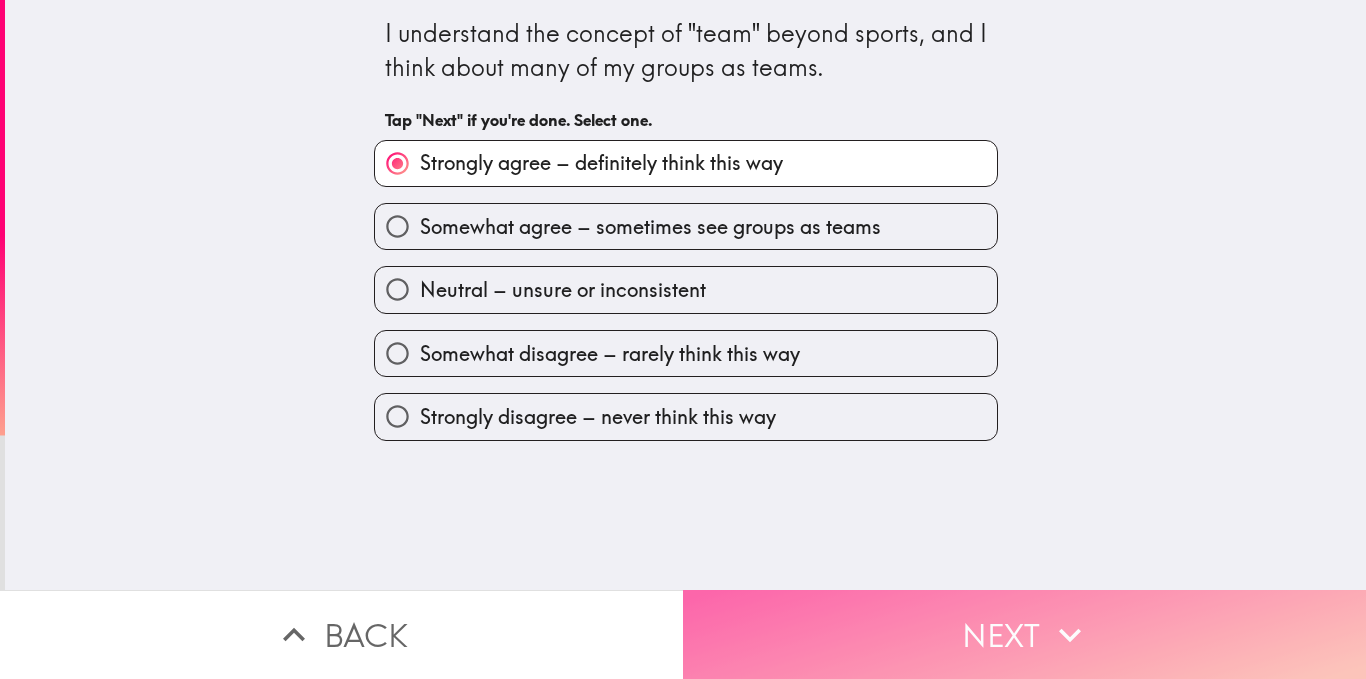 click on "Next" at bounding box center (1024, 634) 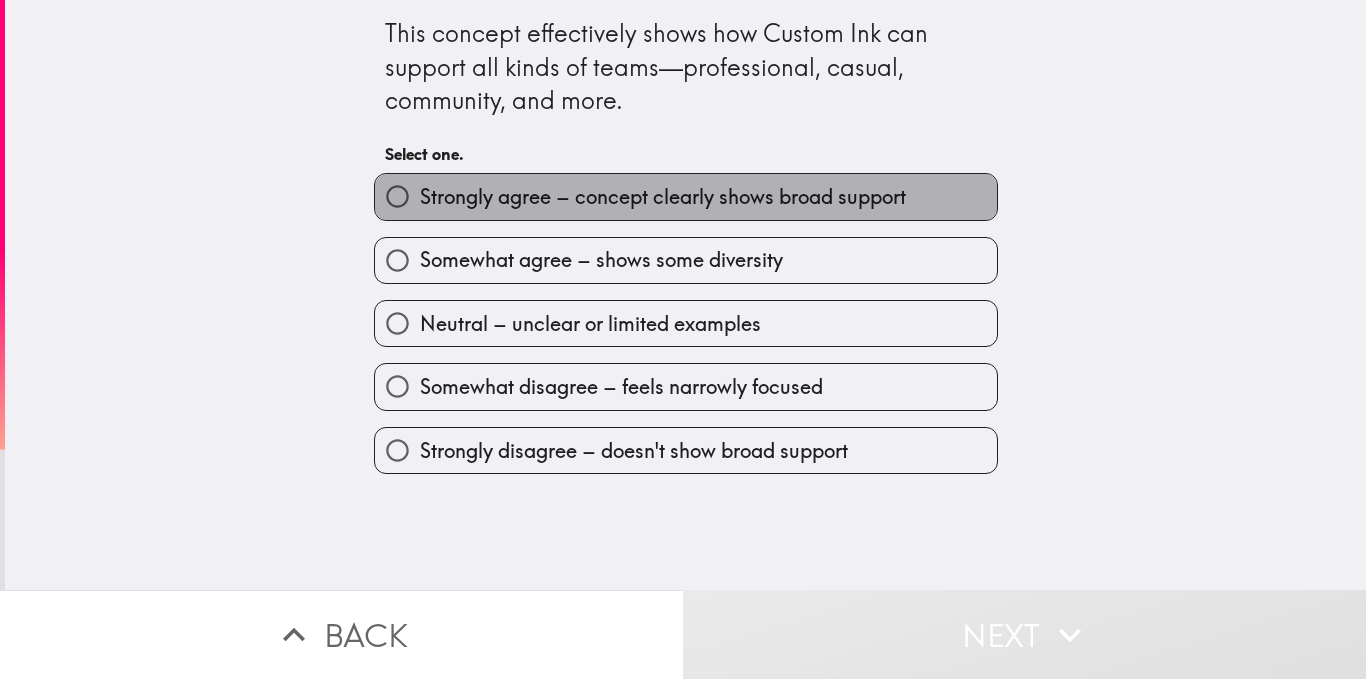 click on "Strongly agree – concept clearly shows broad support" at bounding box center [663, 197] 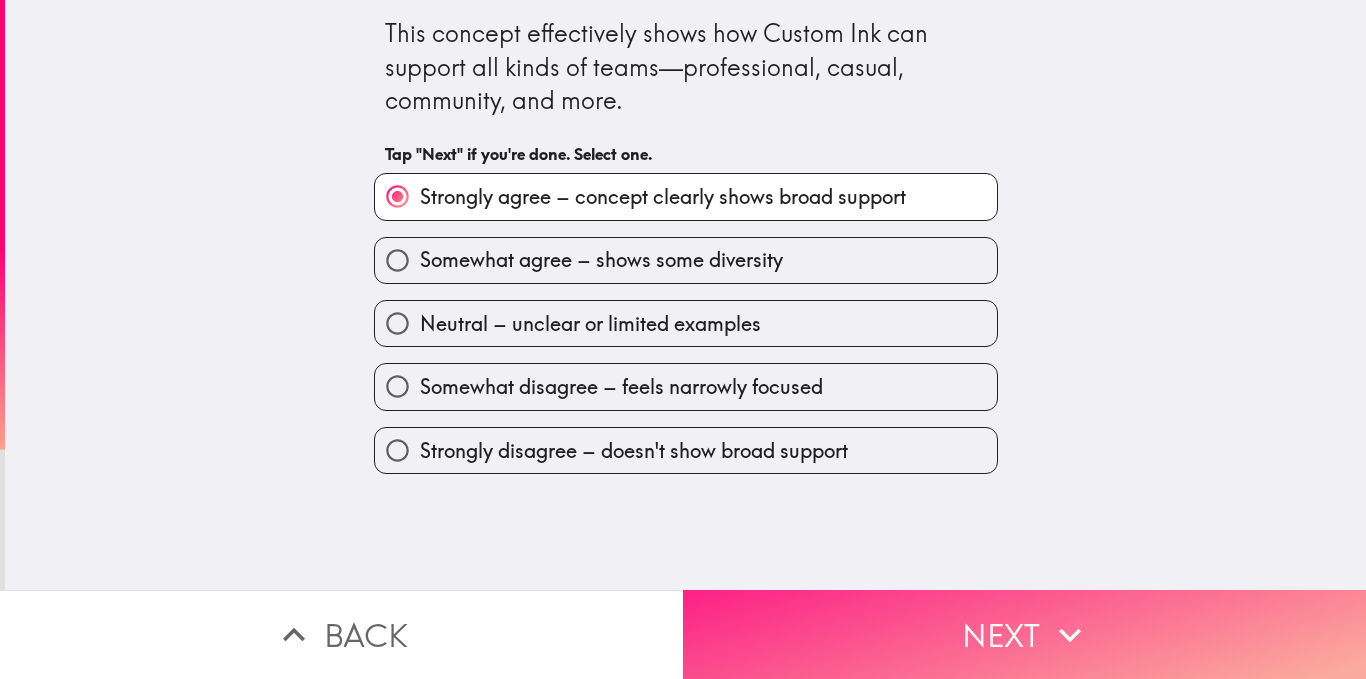 click on "Next" at bounding box center (1024, 634) 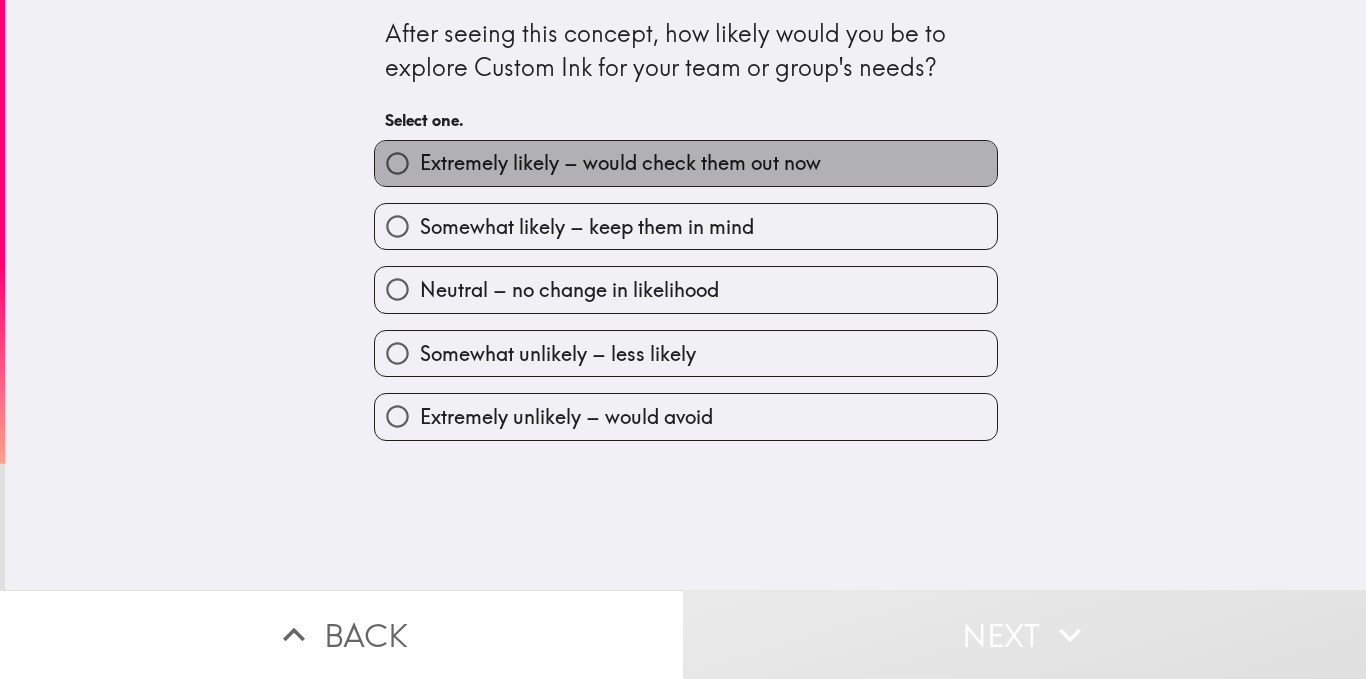 click on "Extremely likely – would check them out now" at bounding box center [620, 163] 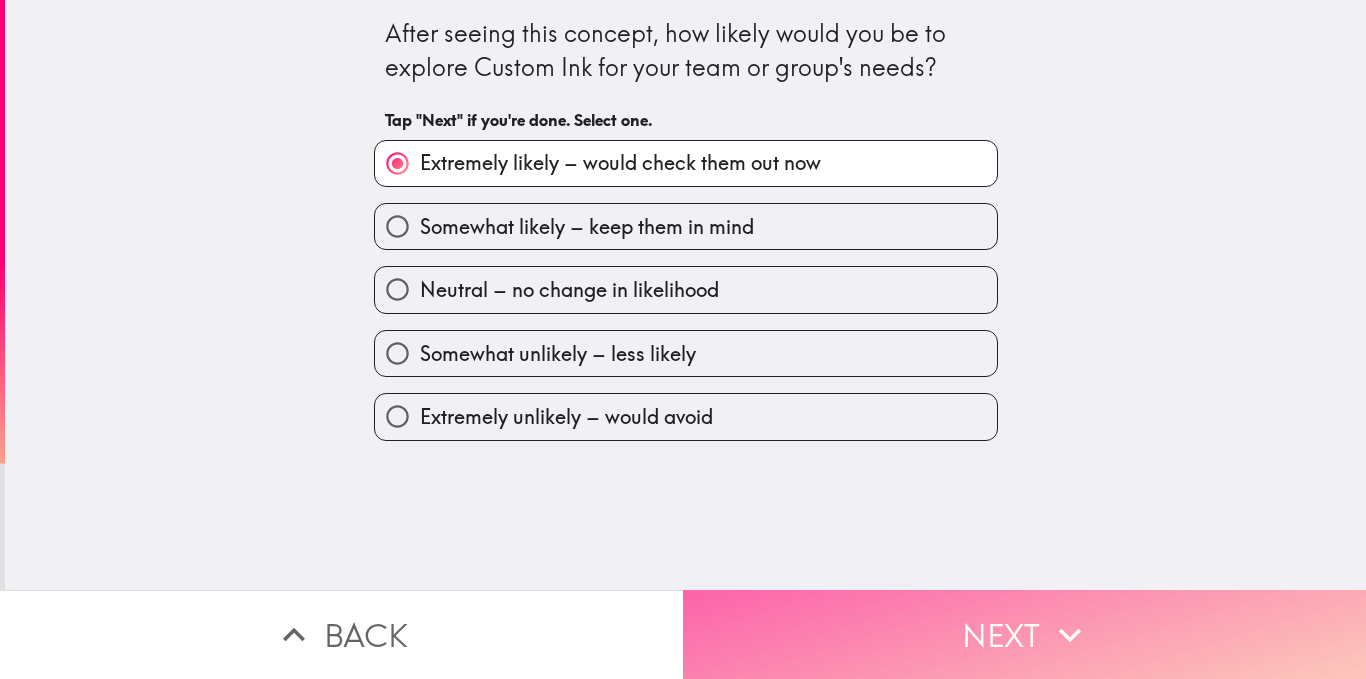click on "Next" at bounding box center [1024, 634] 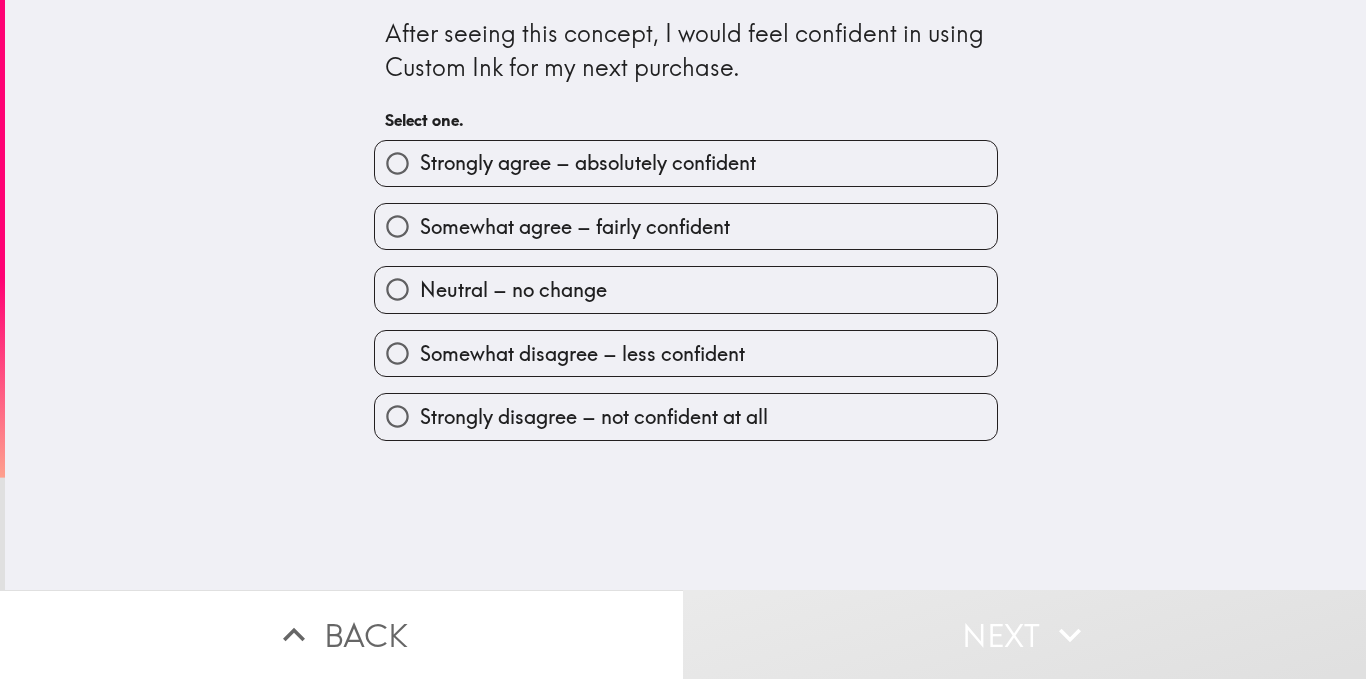 click on "Strongly agree – absolutely confident" at bounding box center [588, 163] 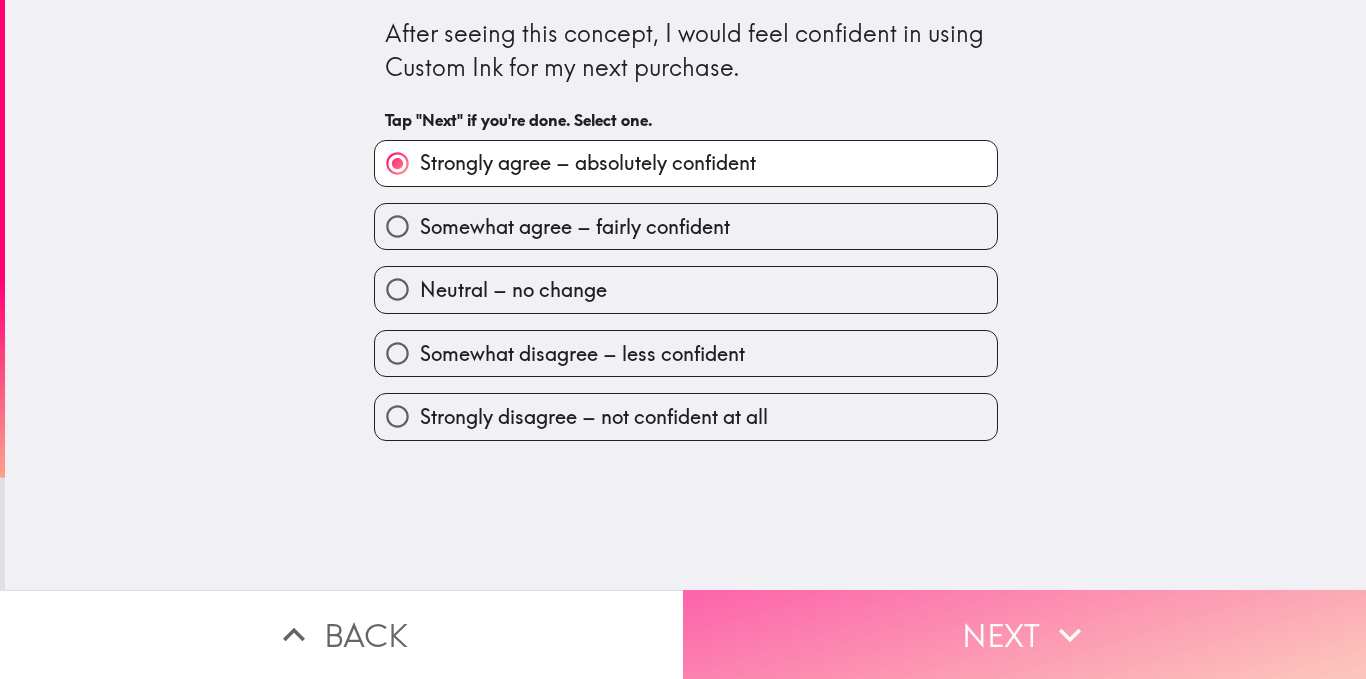 click on "Next" at bounding box center (1024, 634) 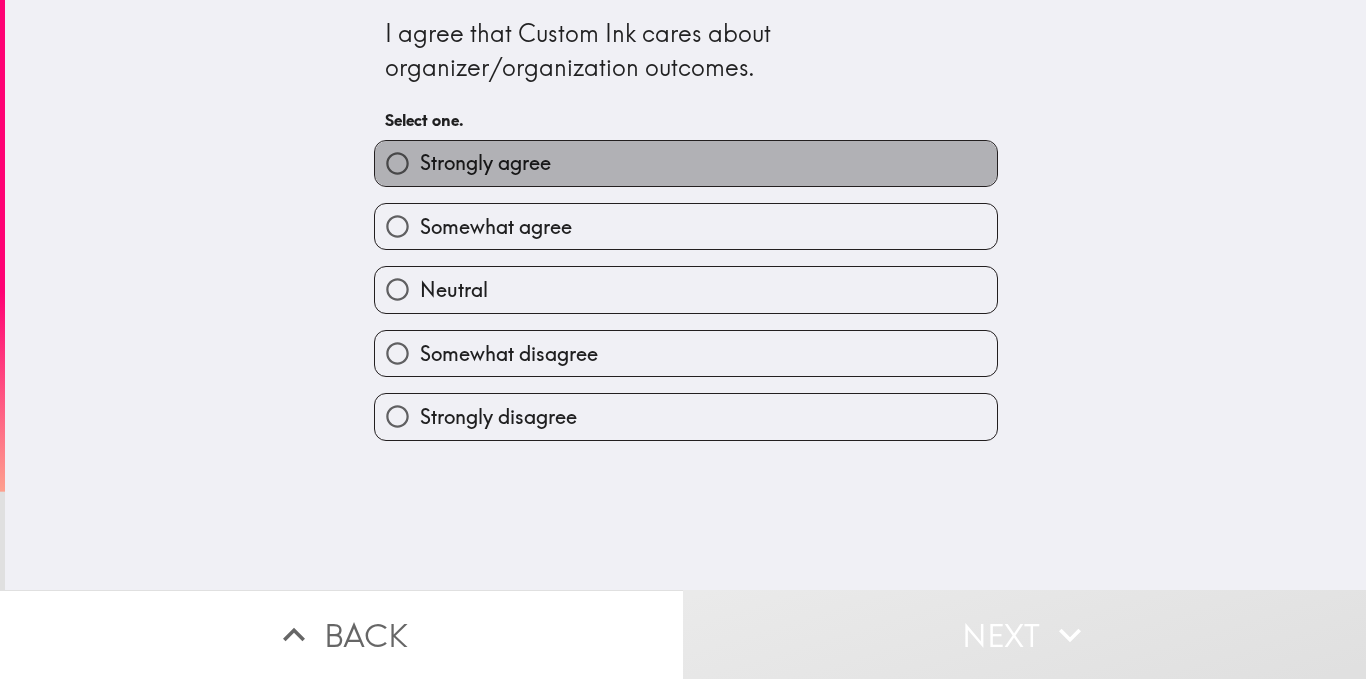 click on "Strongly agree" at bounding box center (485, 163) 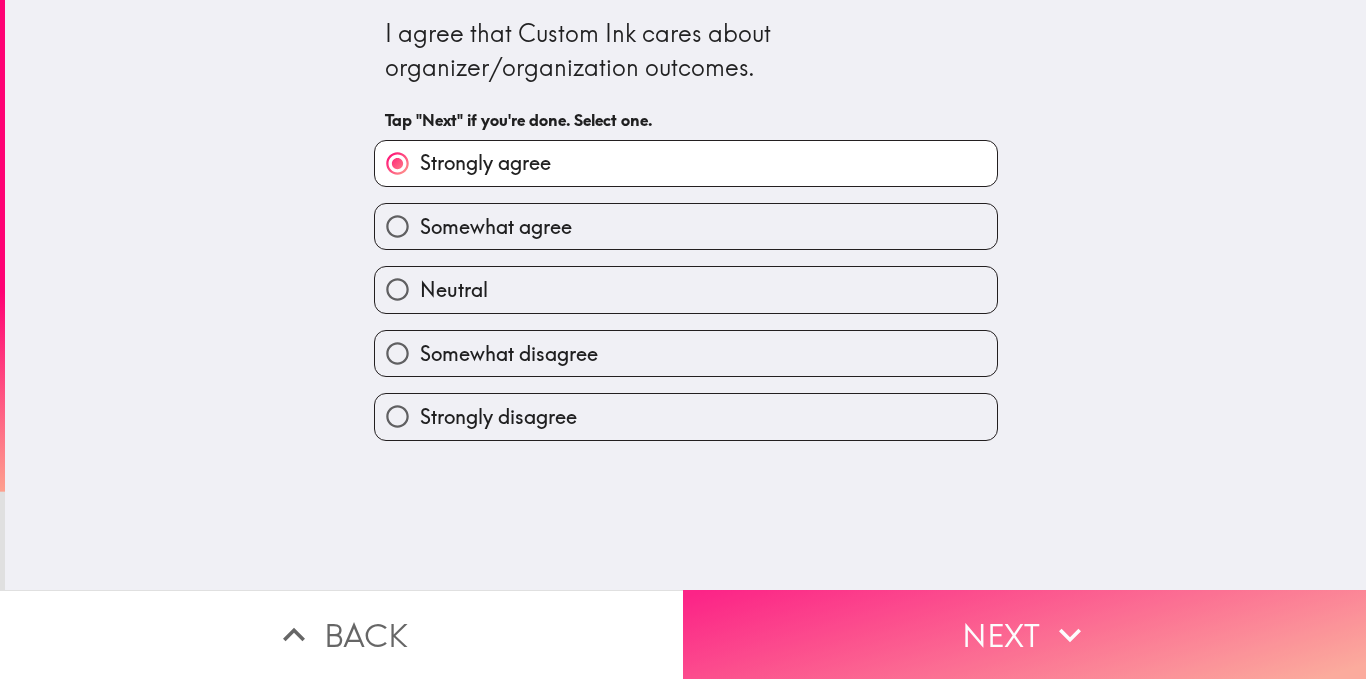 click on "Next" at bounding box center (1024, 634) 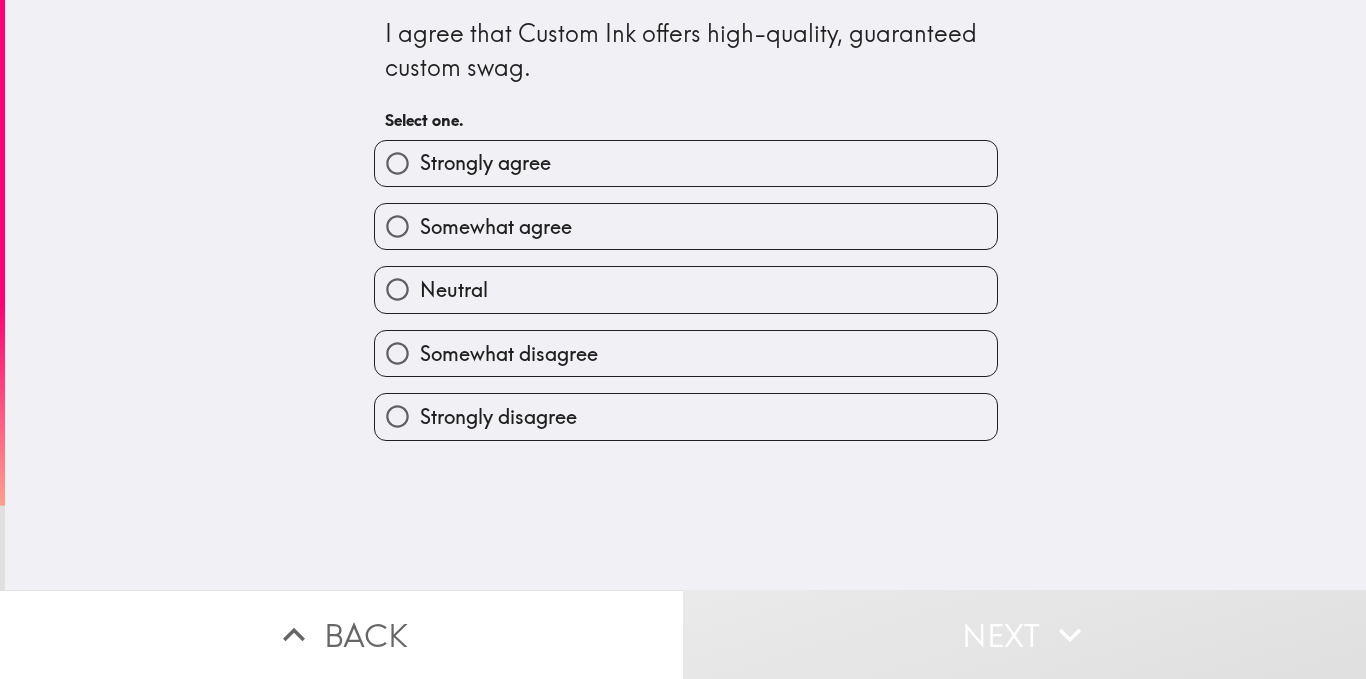 click on "Strongly agree" at bounding box center (485, 163) 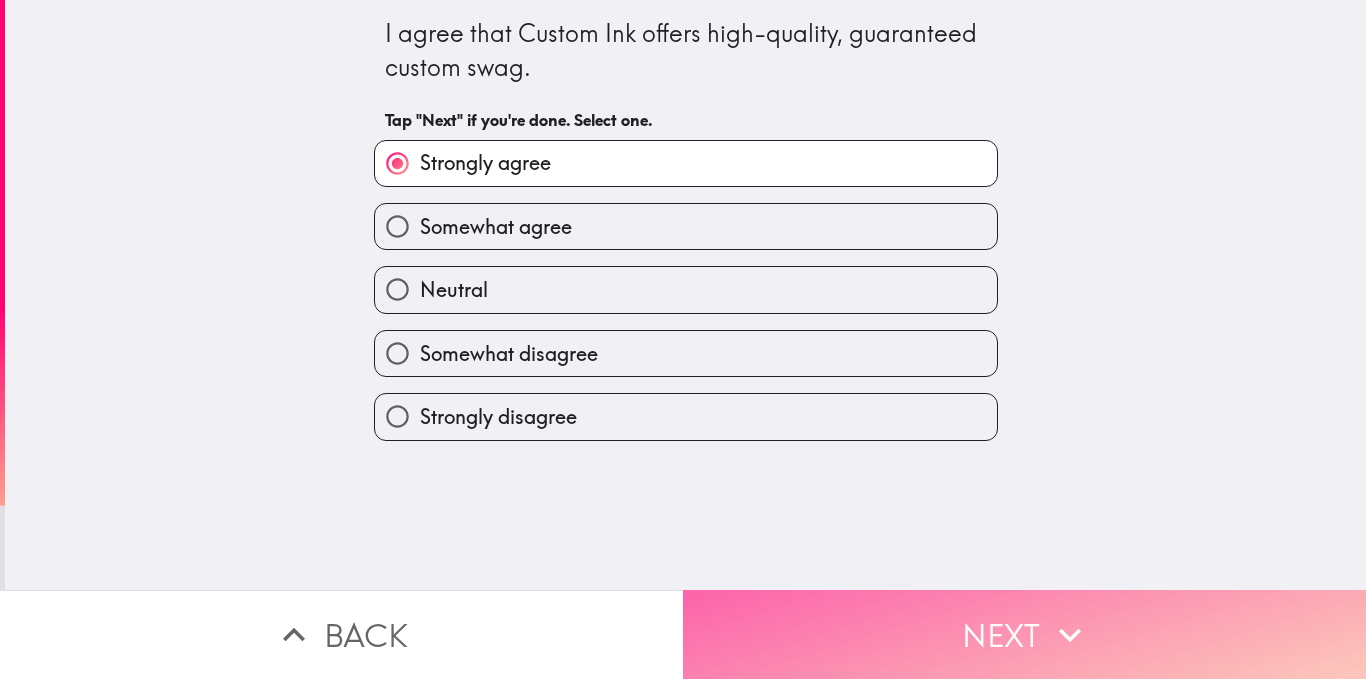click on "Next" at bounding box center [1024, 634] 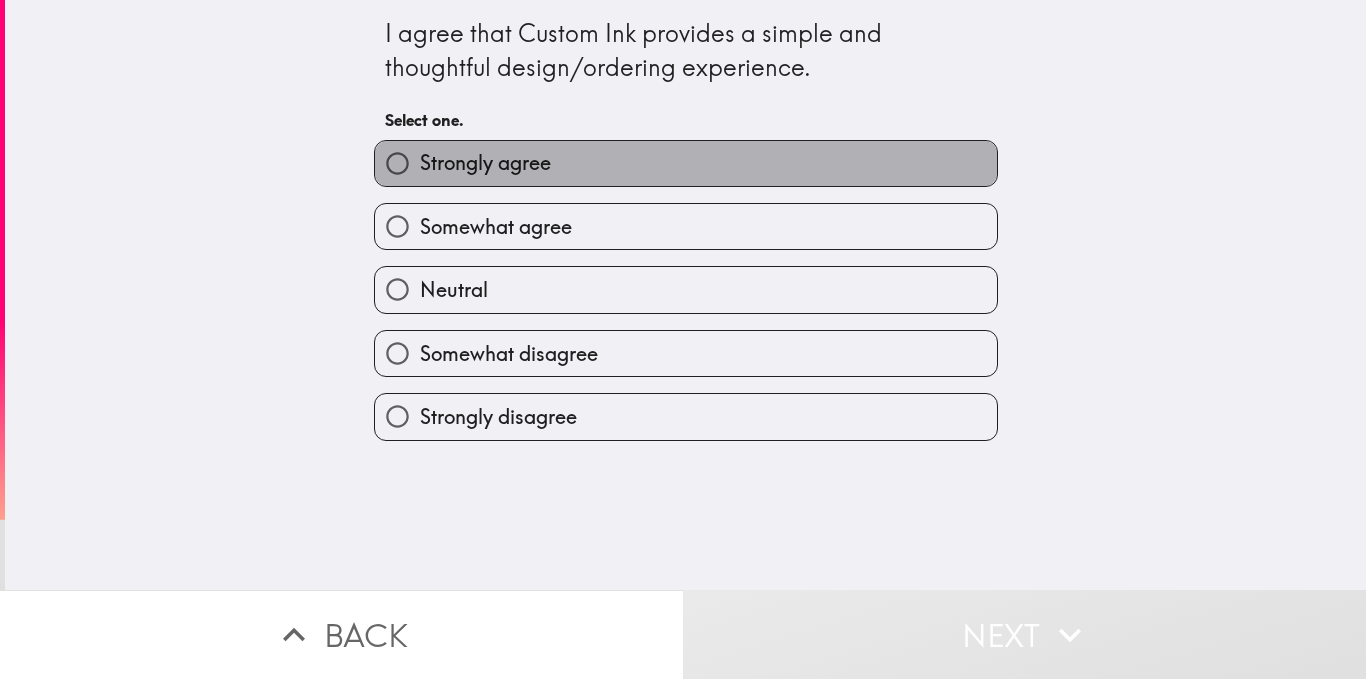 click on "Strongly agree" at bounding box center [485, 163] 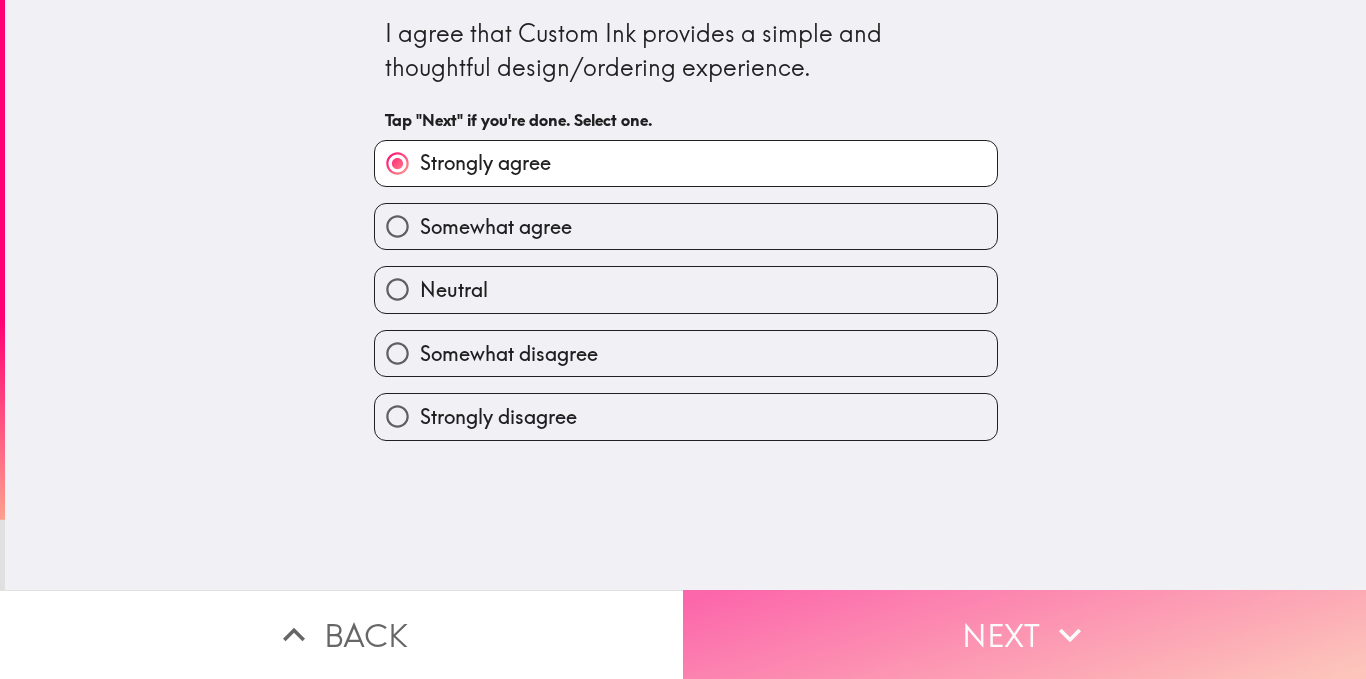 click on "Next" at bounding box center (1024, 634) 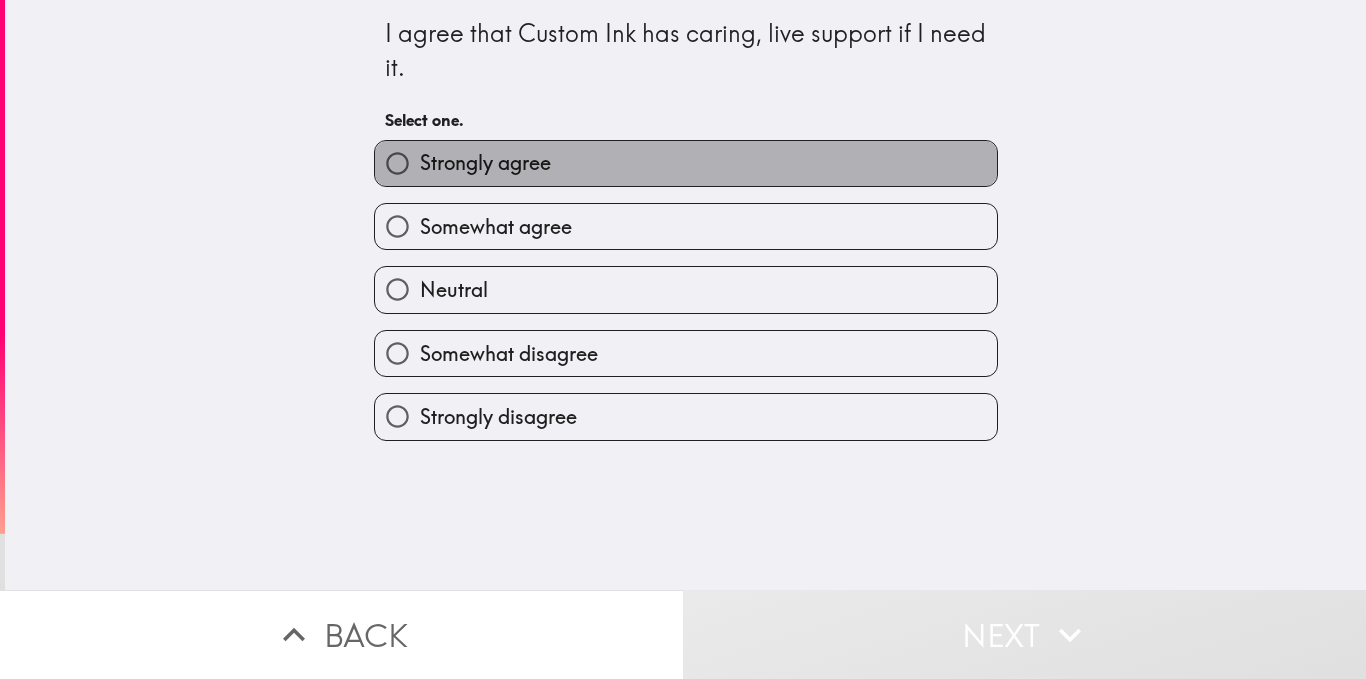 click on "Strongly agree" at bounding box center [485, 163] 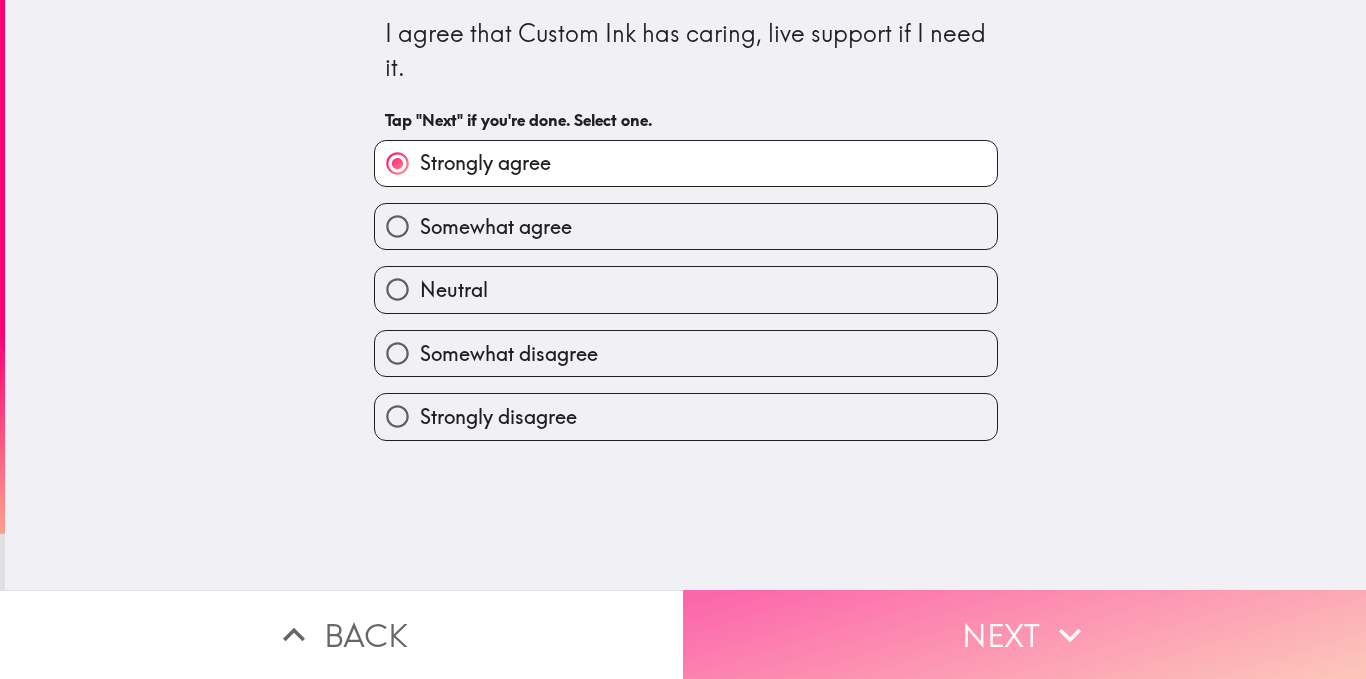 click on "Next" at bounding box center (1024, 634) 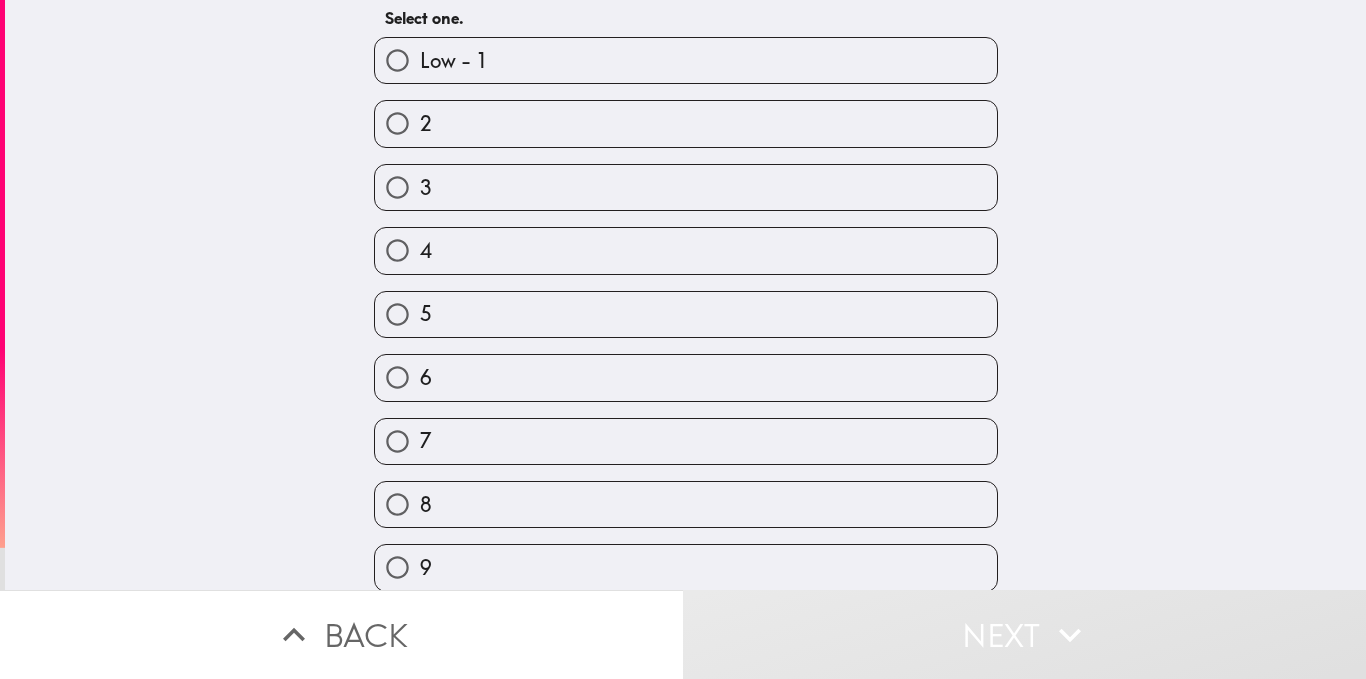 scroll, scrollTop: 149, scrollLeft: 0, axis: vertical 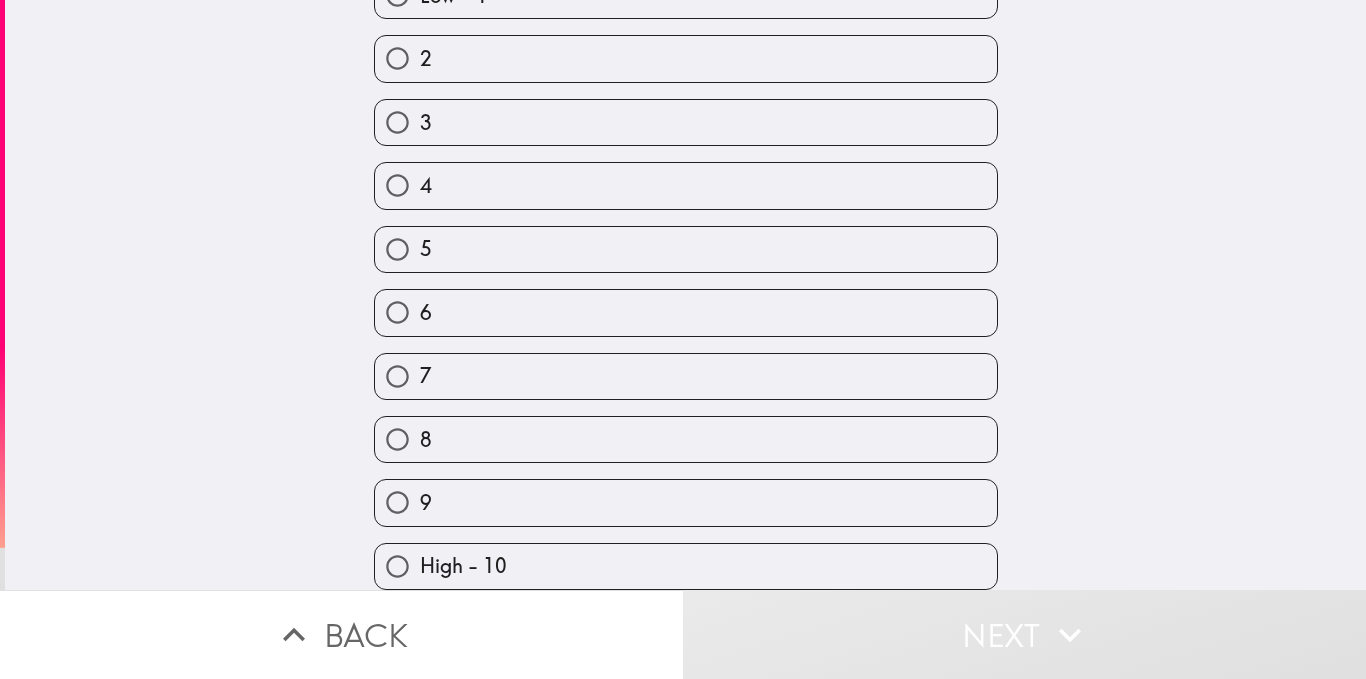 click on "High - 10" at bounding box center (463, 566) 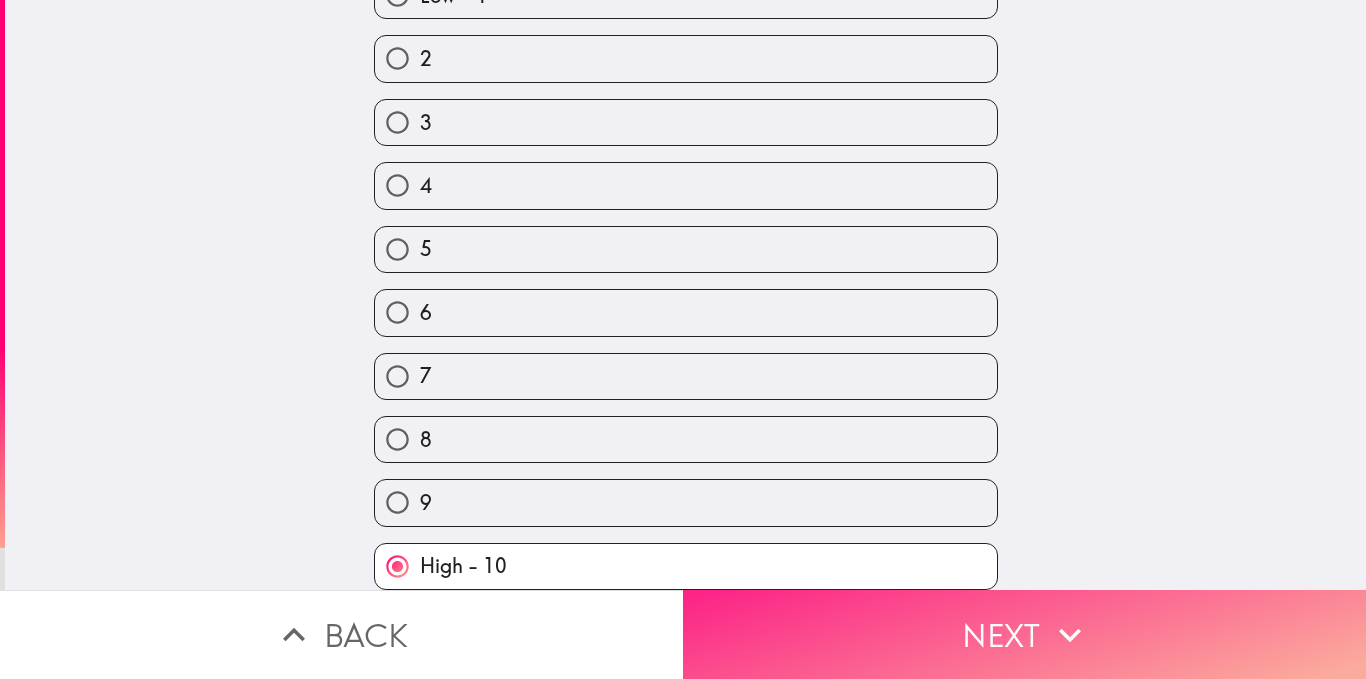 click on "Next" at bounding box center [1024, 634] 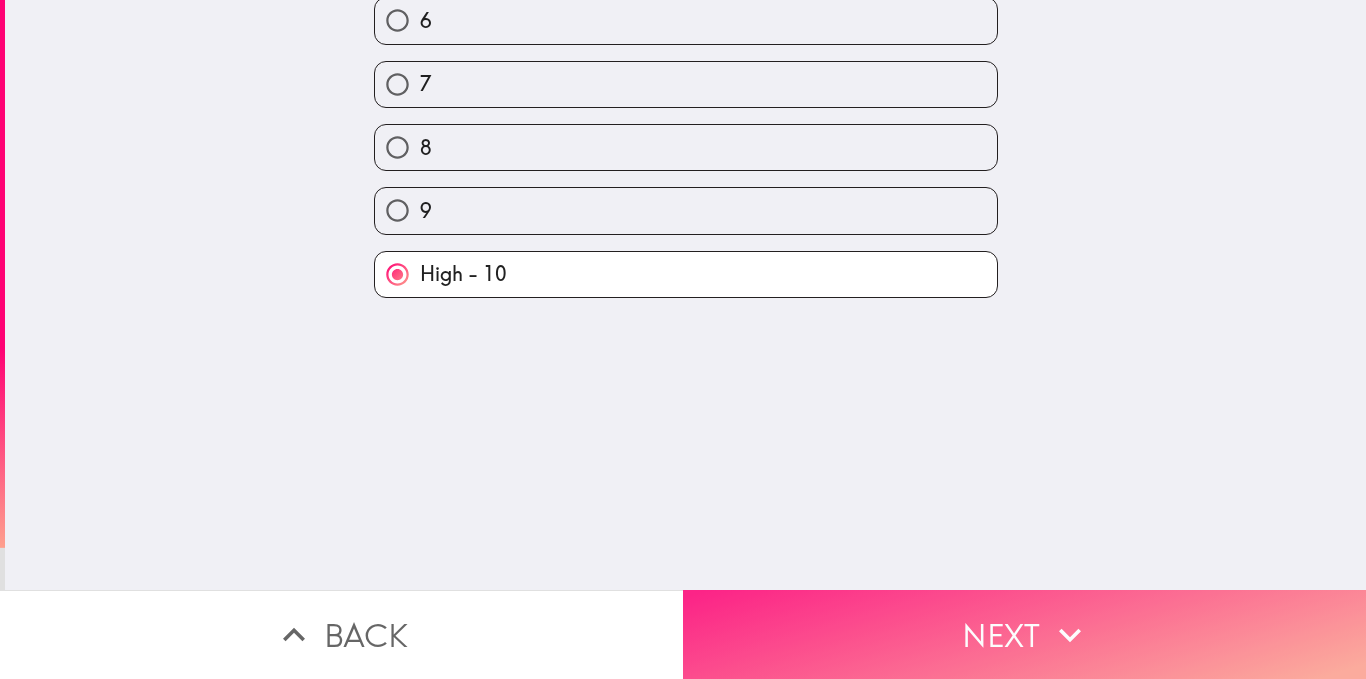 scroll, scrollTop: 0, scrollLeft: 0, axis: both 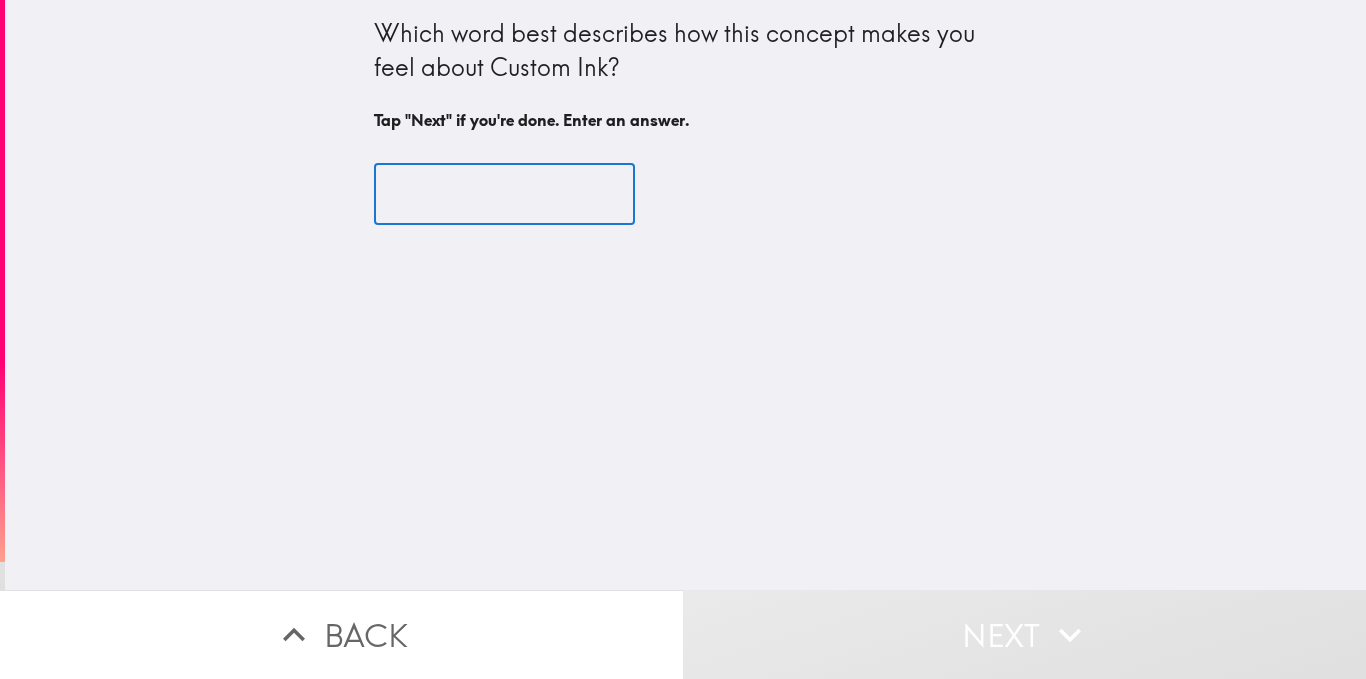 click at bounding box center (504, 195) 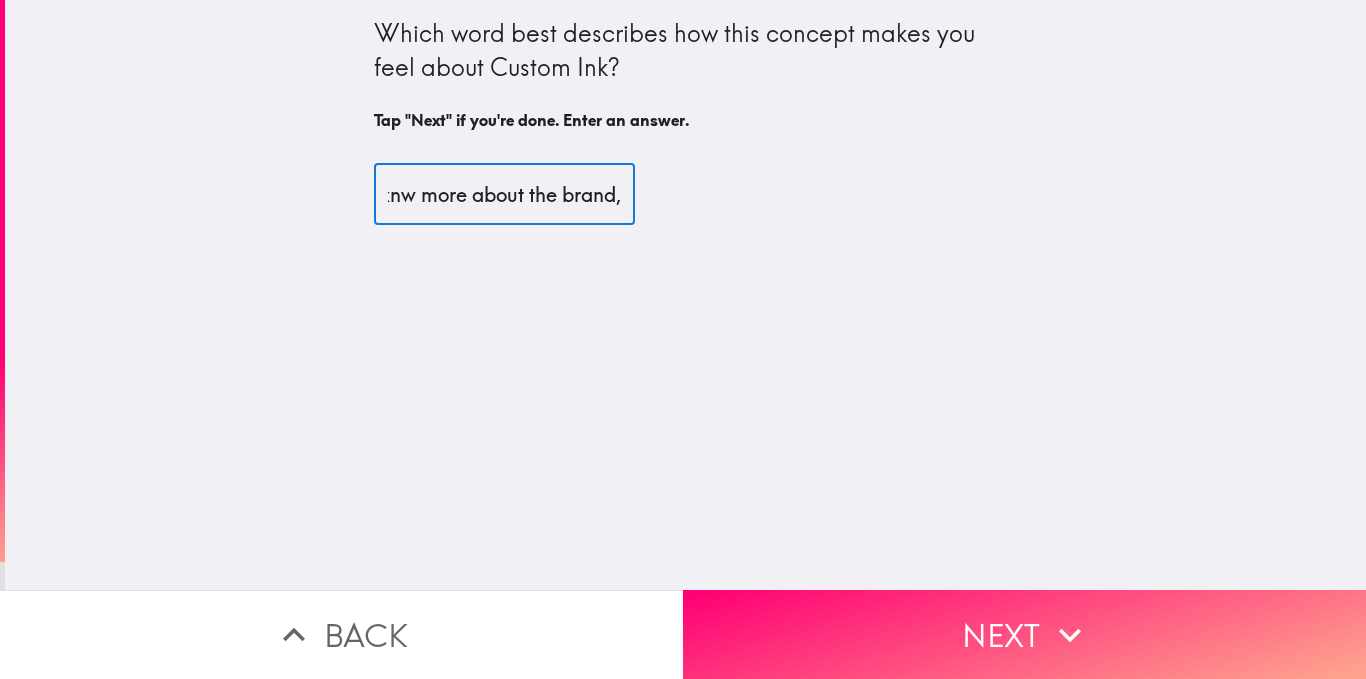 scroll, scrollTop: 0, scrollLeft: 405, axis: horizontal 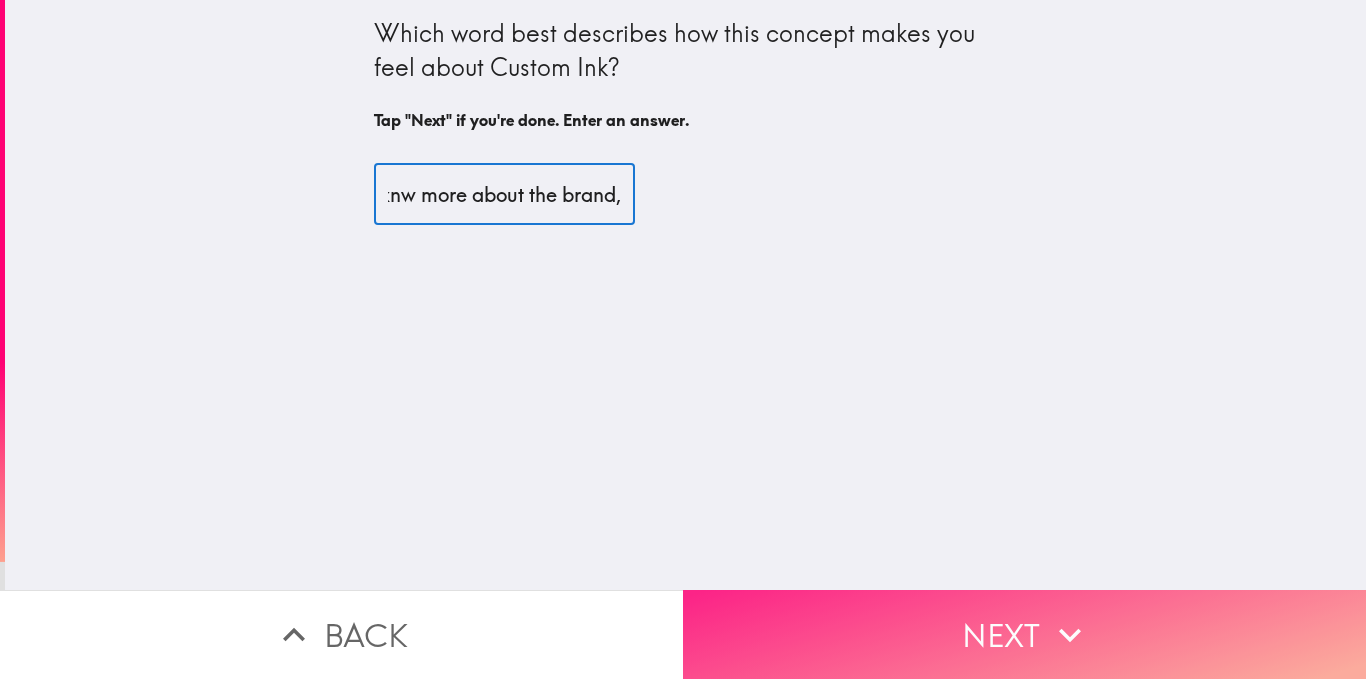 type on "the makes me feel entertain and want to knw more about the brand," 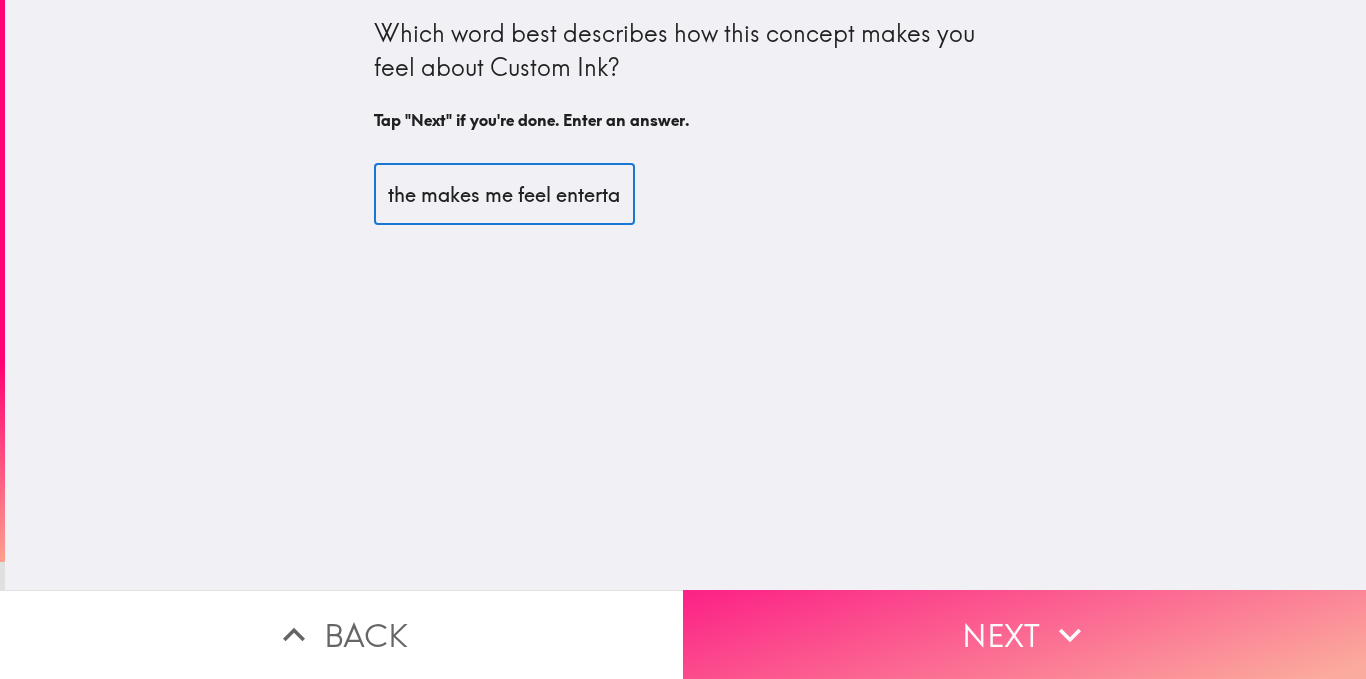 click on "Next" at bounding box center (1024, 634) 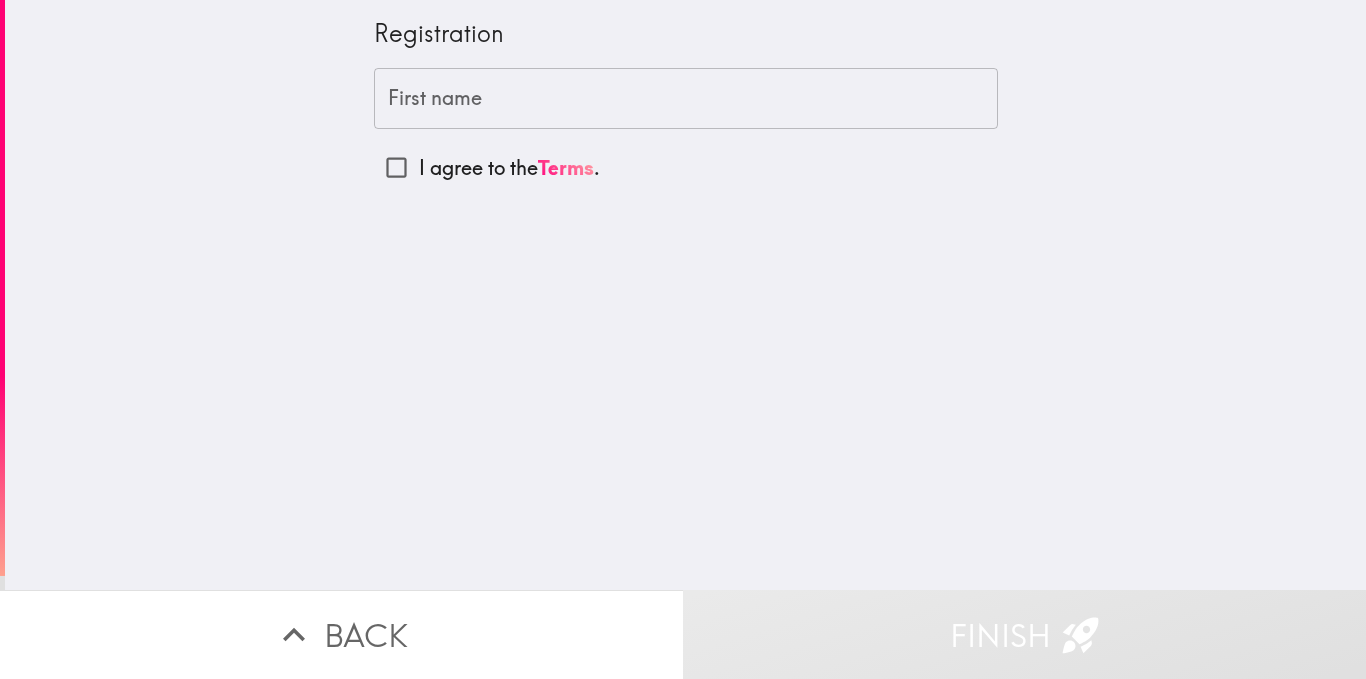 click on "First name" at bounding box center (686, 99) 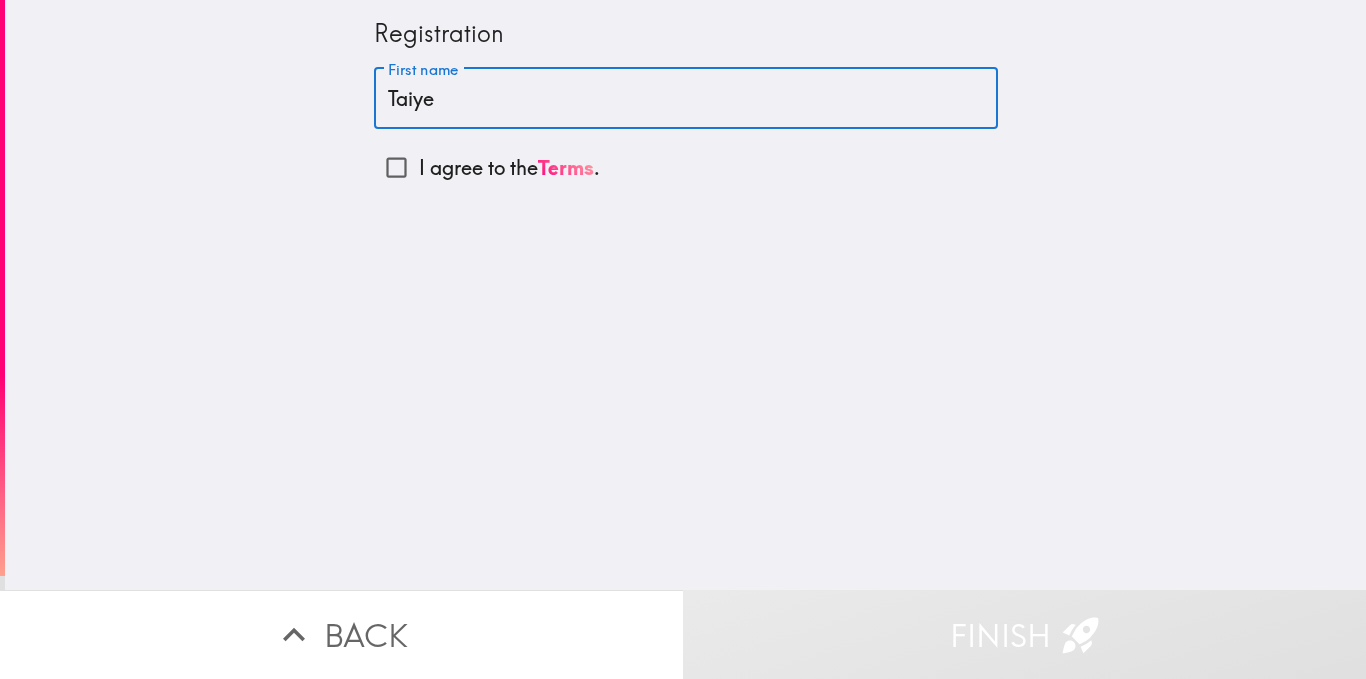 type on "Taiye" 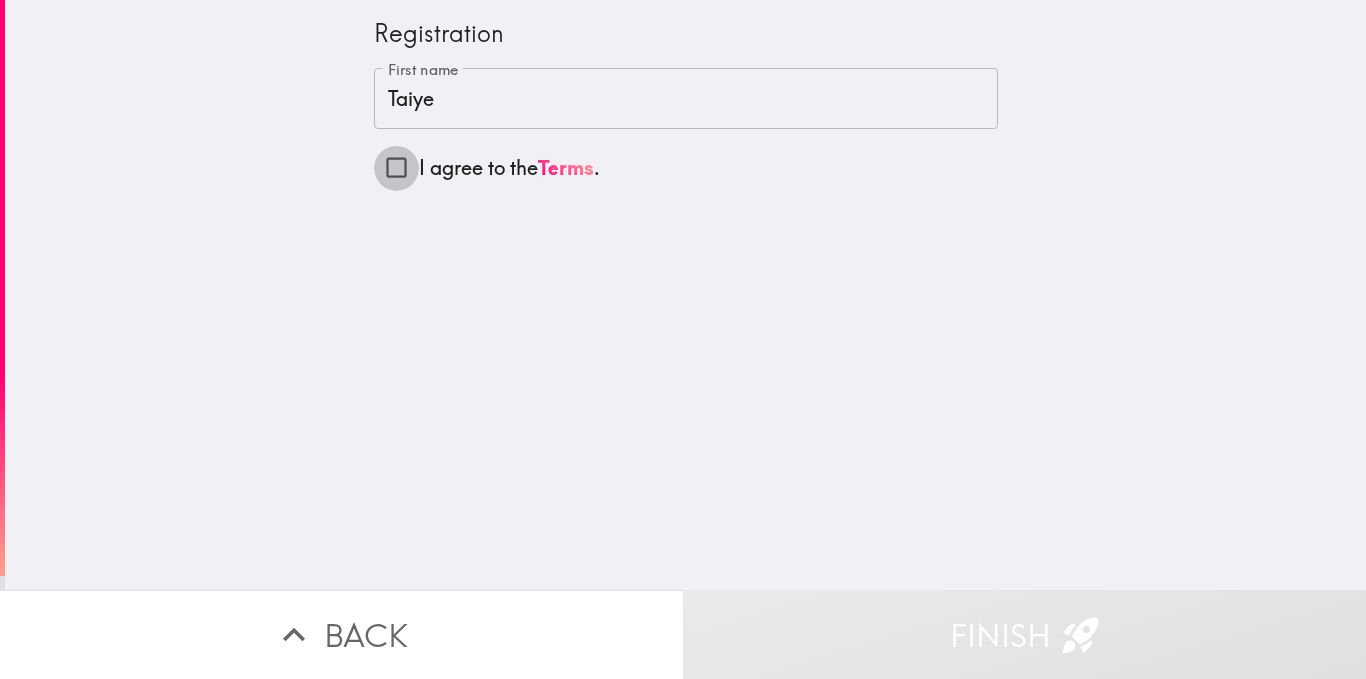 click on "I agree to the  Terms ." at bounding box center (396, 167) 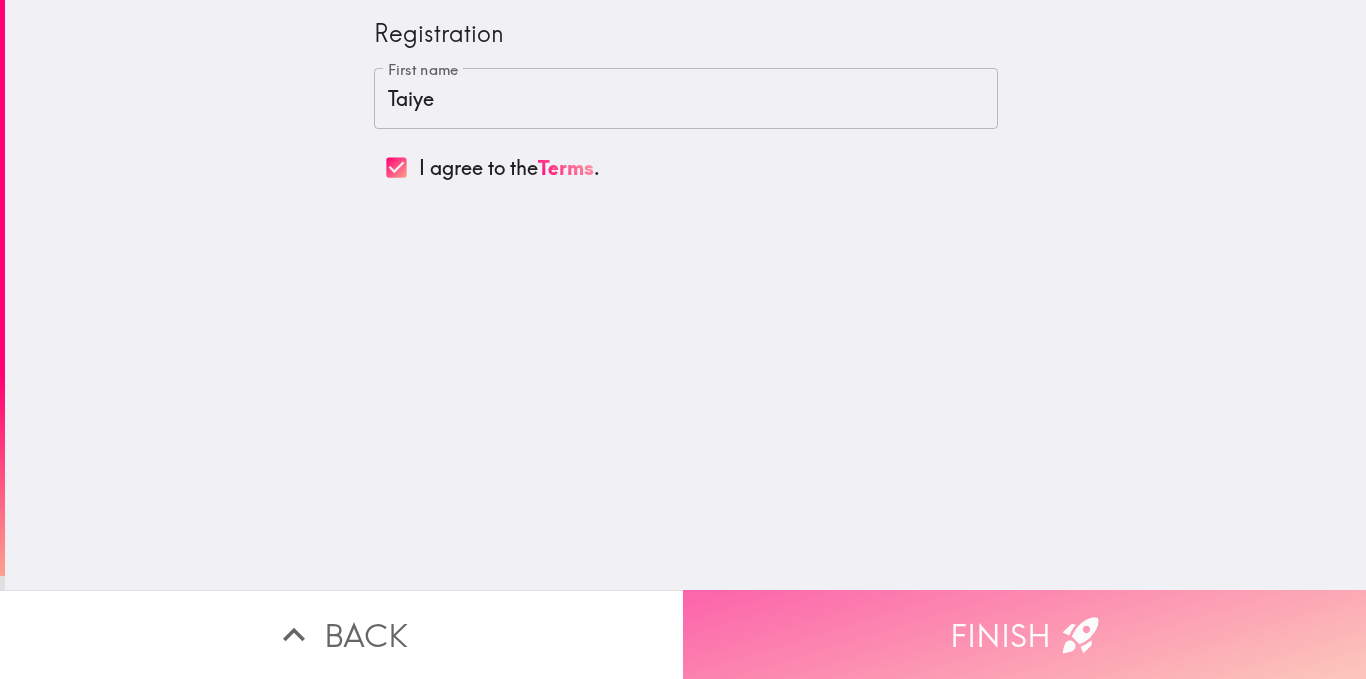 click on "Finish" at bounding box center [1024, 634] 